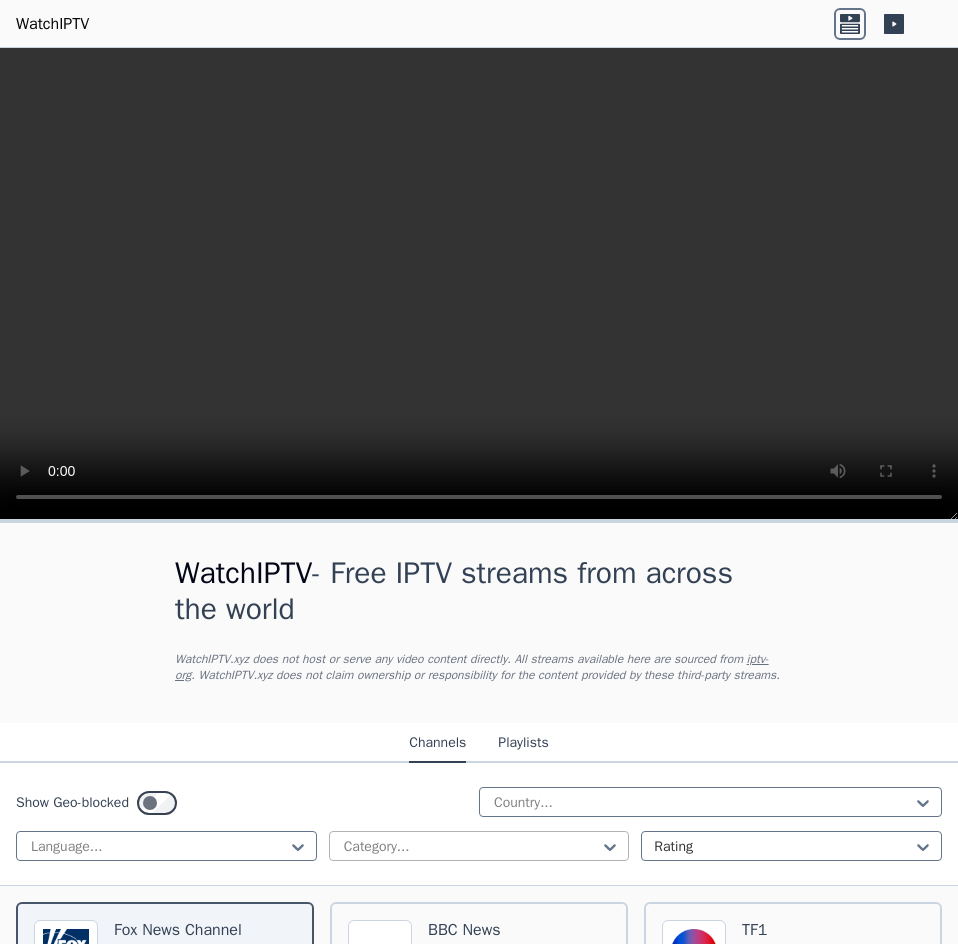 scroll, scrollTop: 0, scrollLeft: 0, axis: both 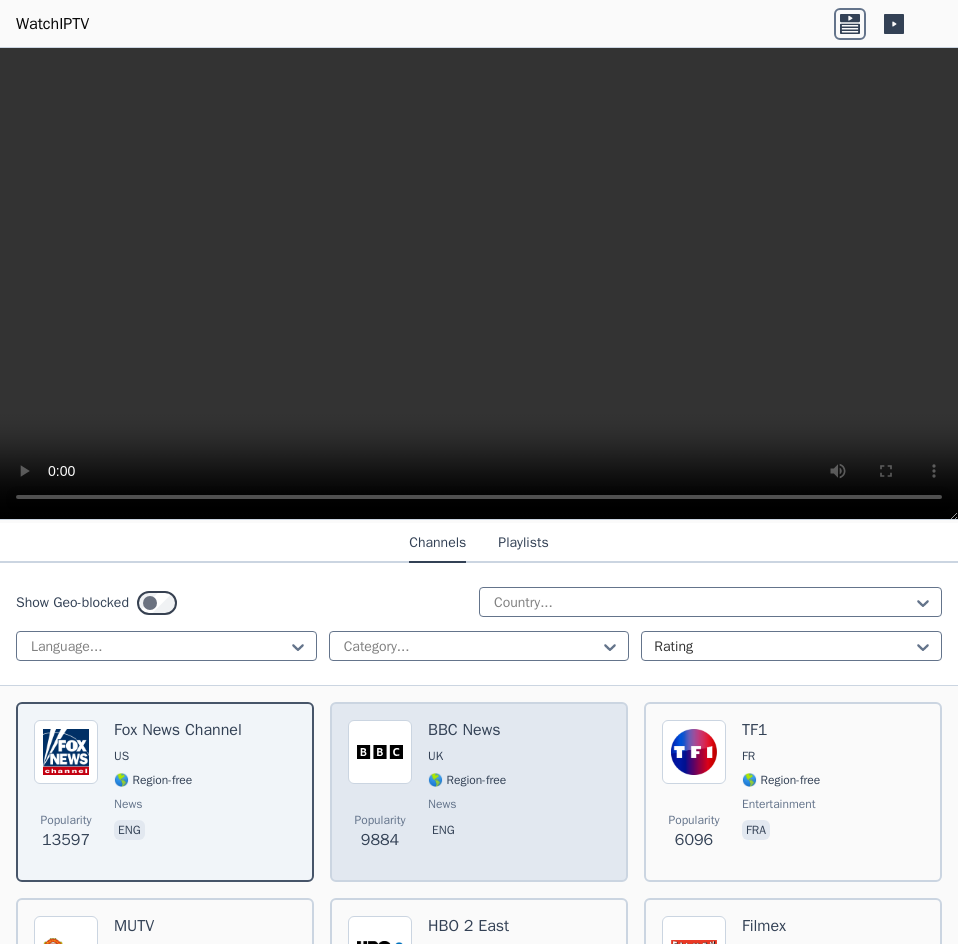click at bounding box center (380, 752) 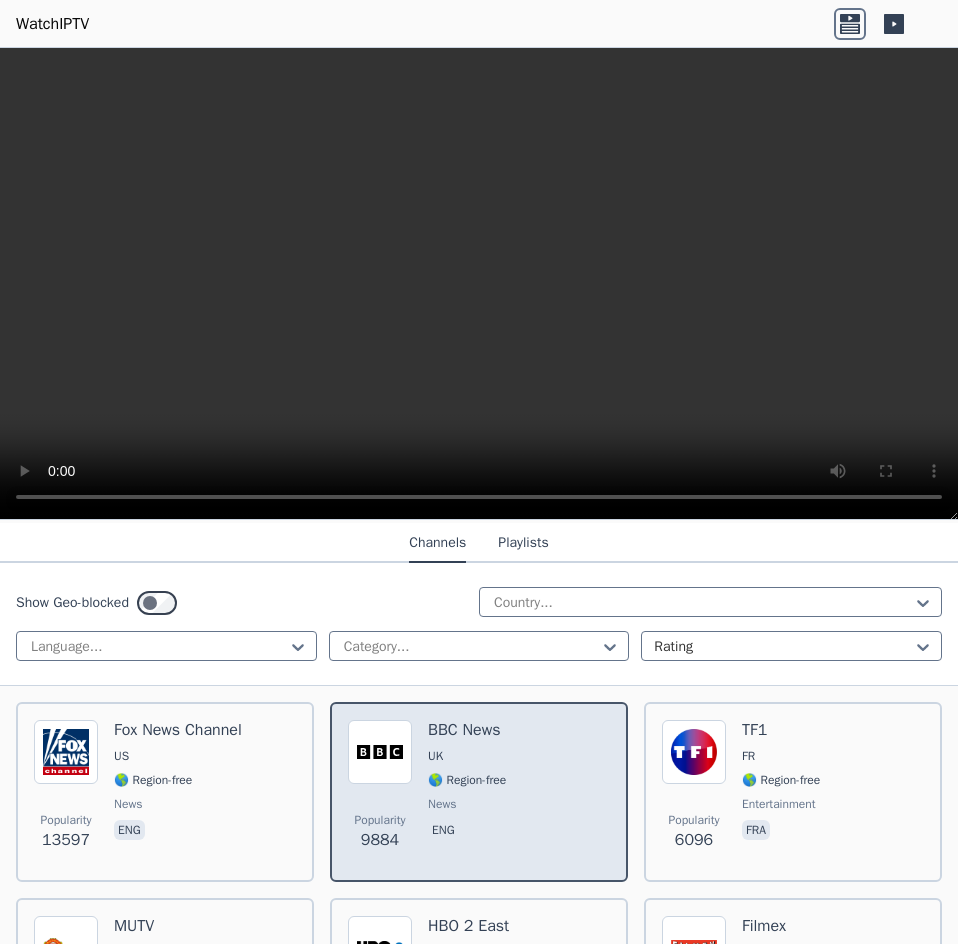click at bounding box center (380, 752) 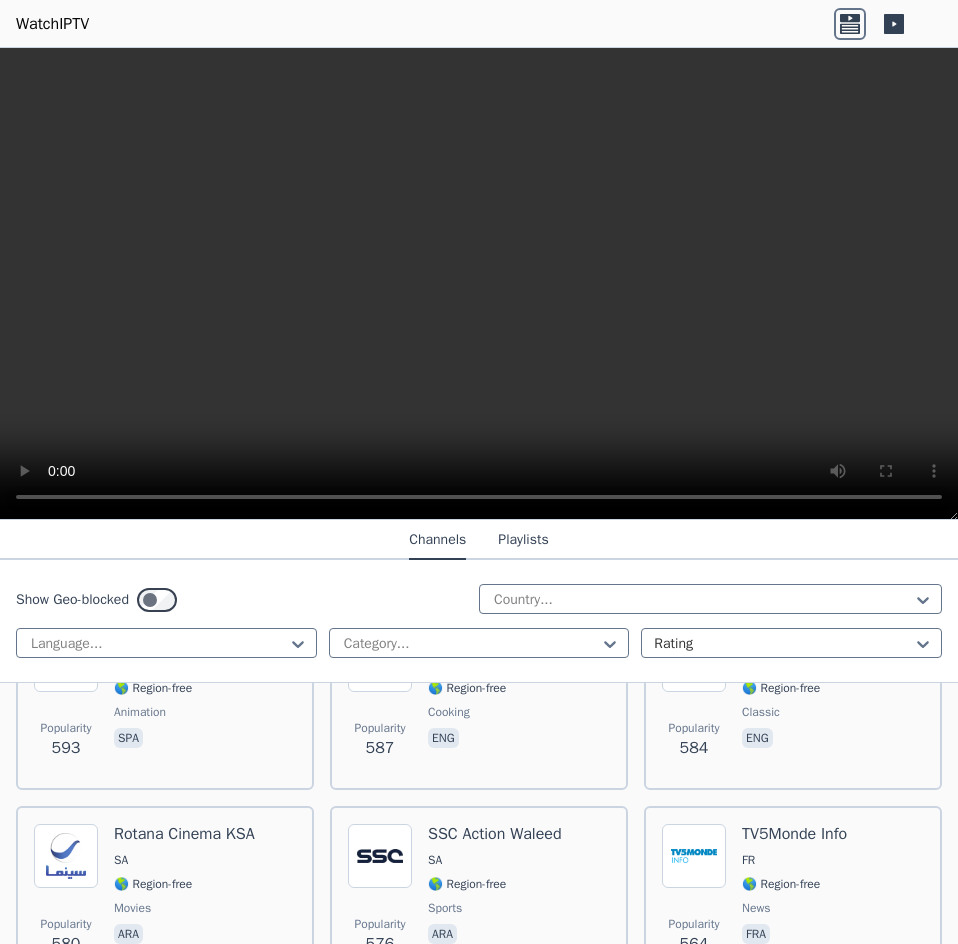 scroll, scrollTop: 7900, scrollLeft: 0, axis: vertical 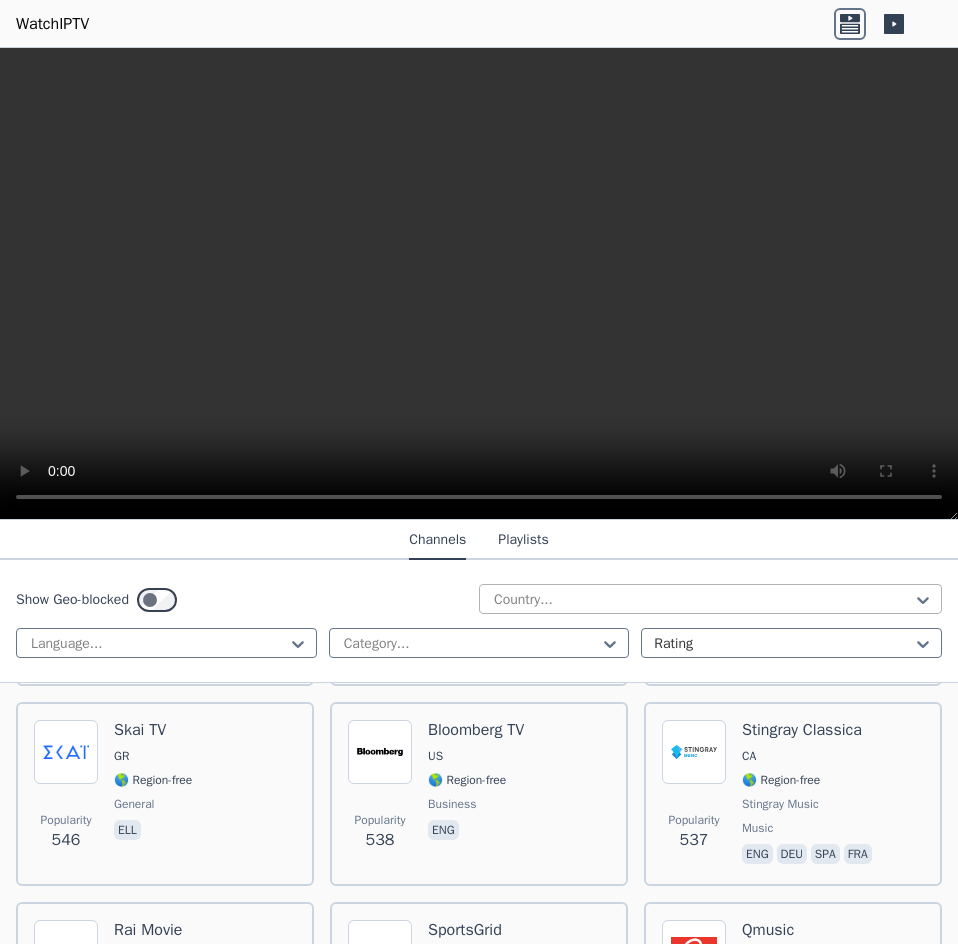 click at bounding box center [702, 600] 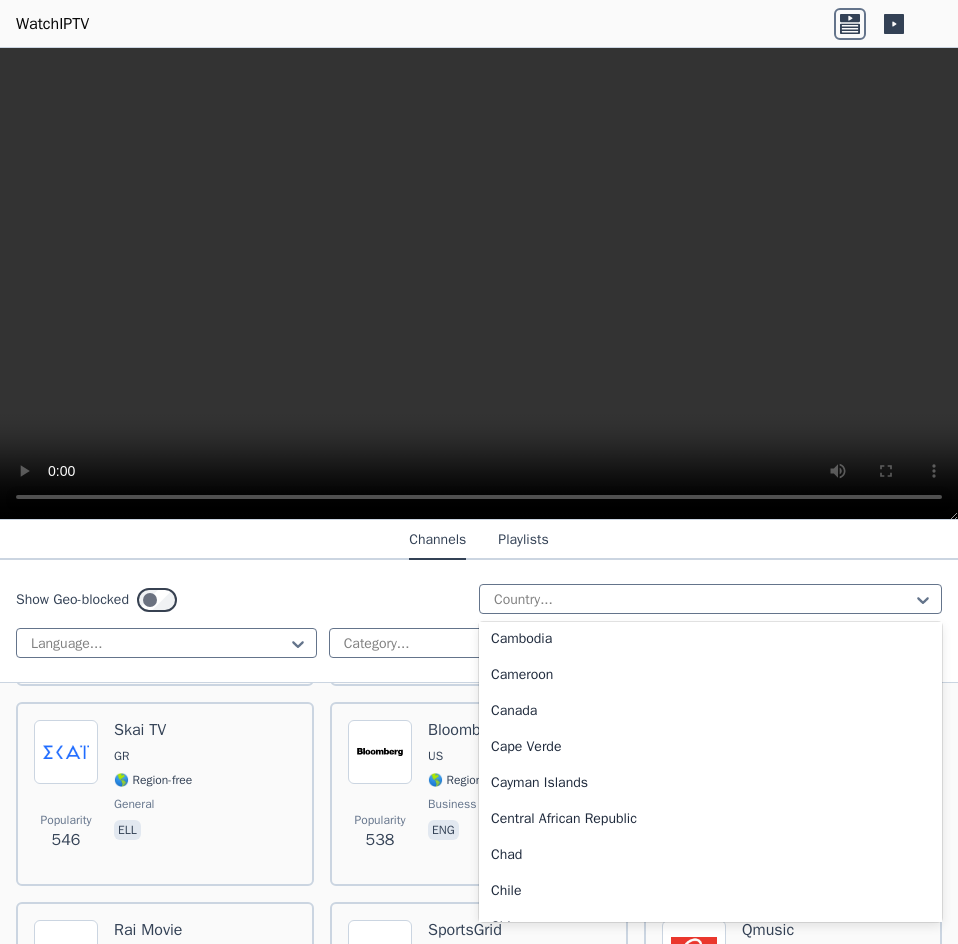 scroll, scrollTop: 1300, scrollLeft: 0, axis: vertical 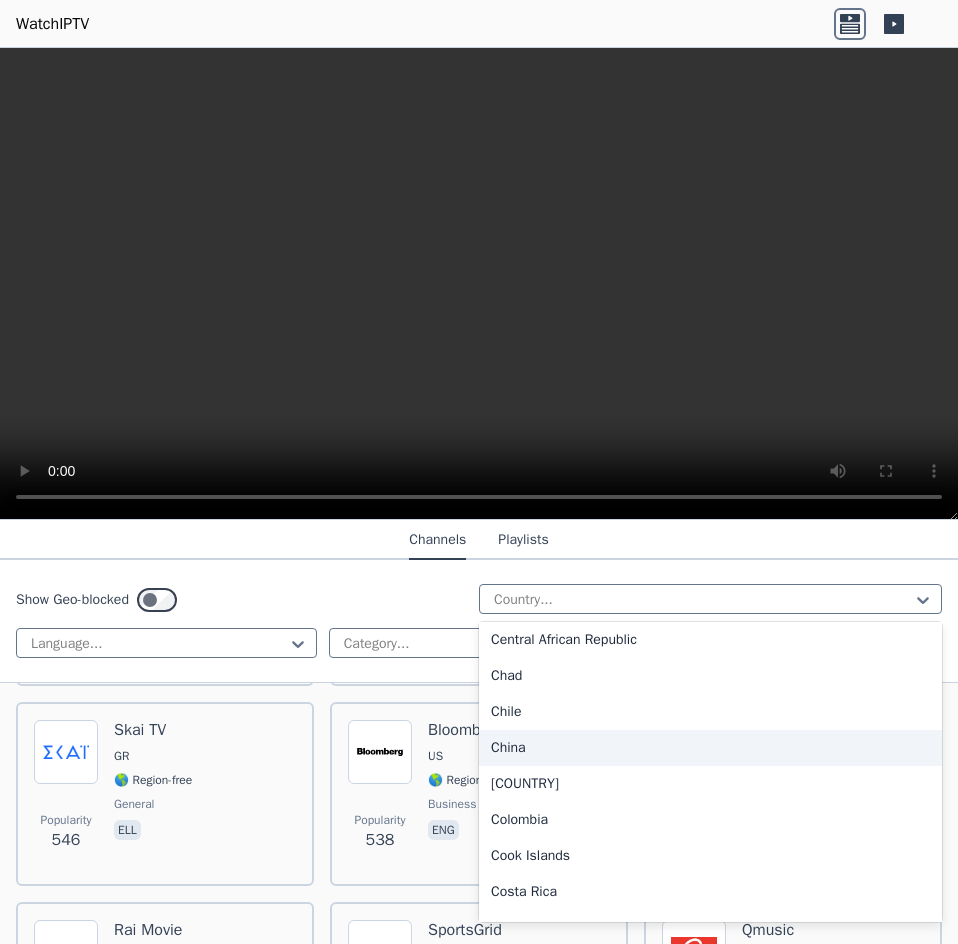click on "China" at bounding box center (710, 748) 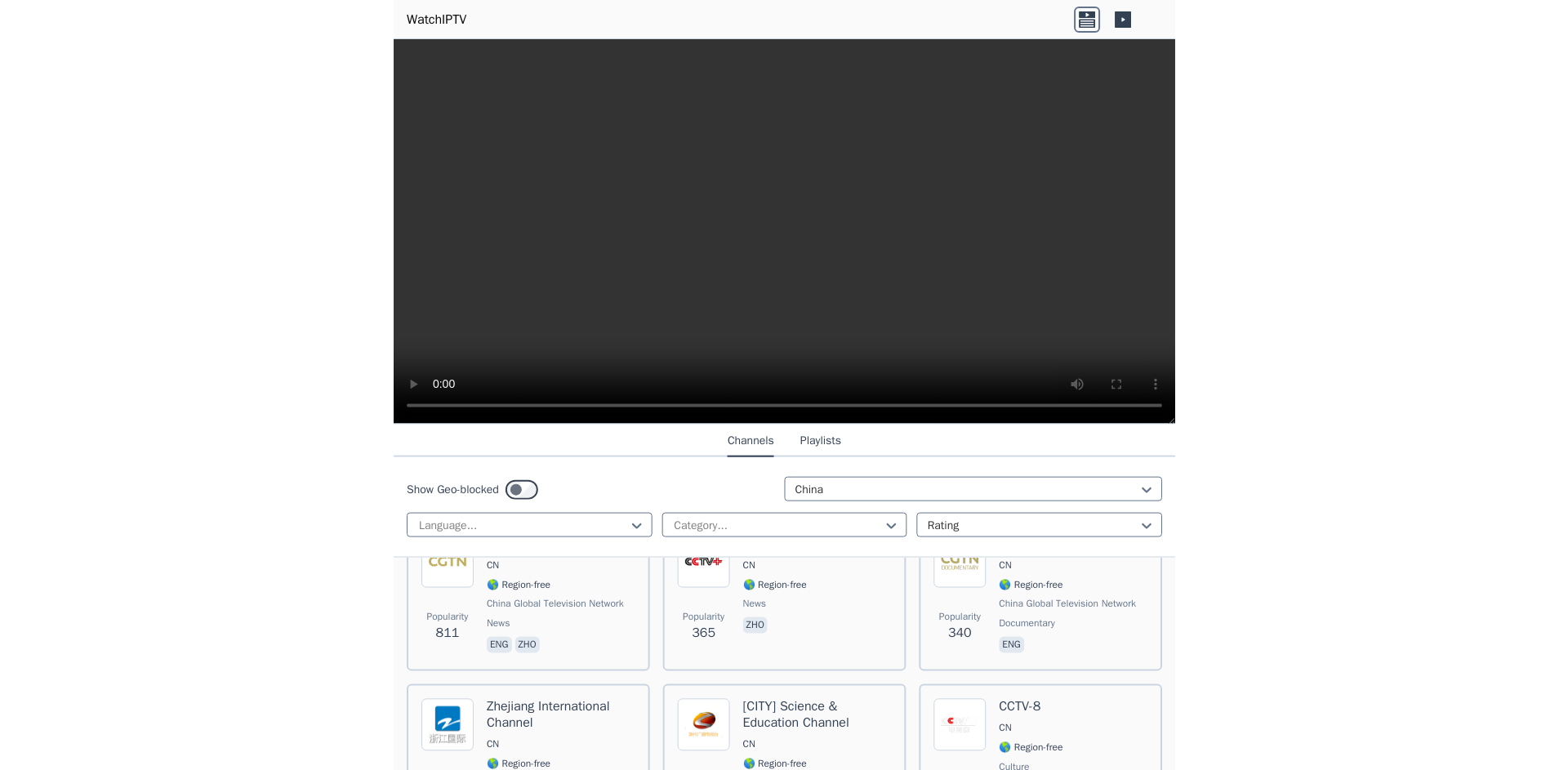 scroll, scrollTop: 327, scrollLeft: 0, axis: vertical 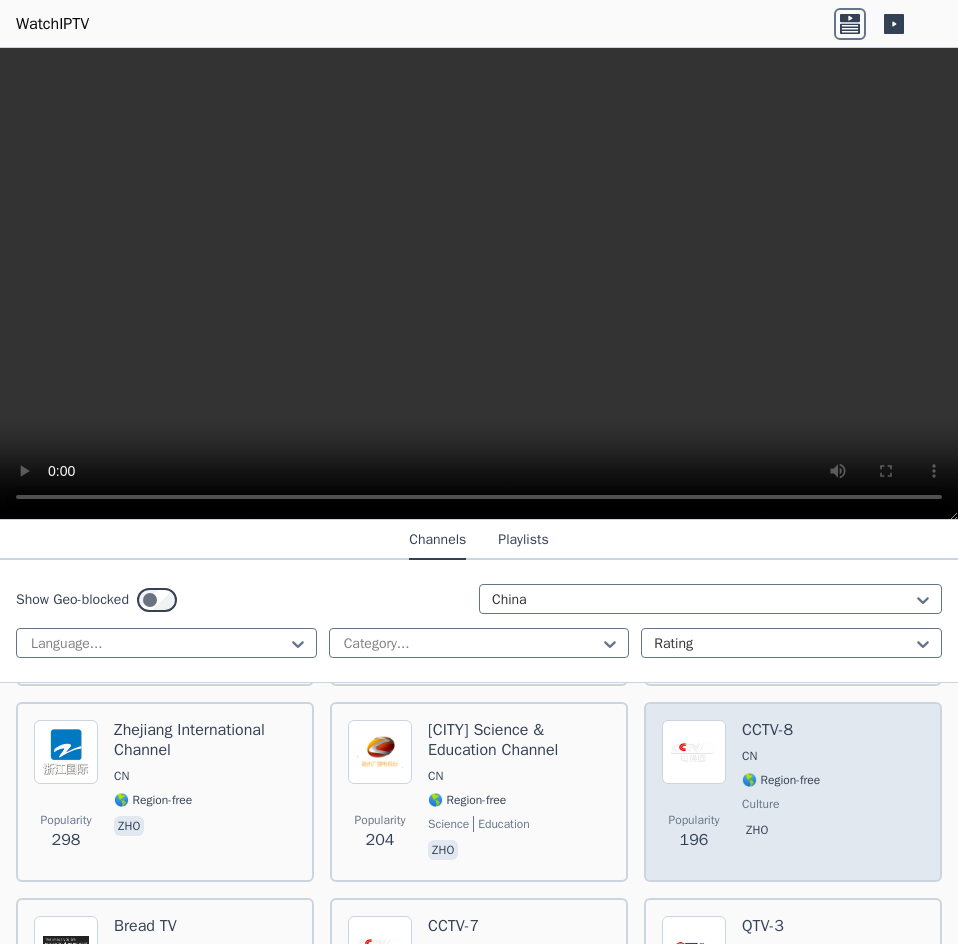 click at bounding box center [694, 752] 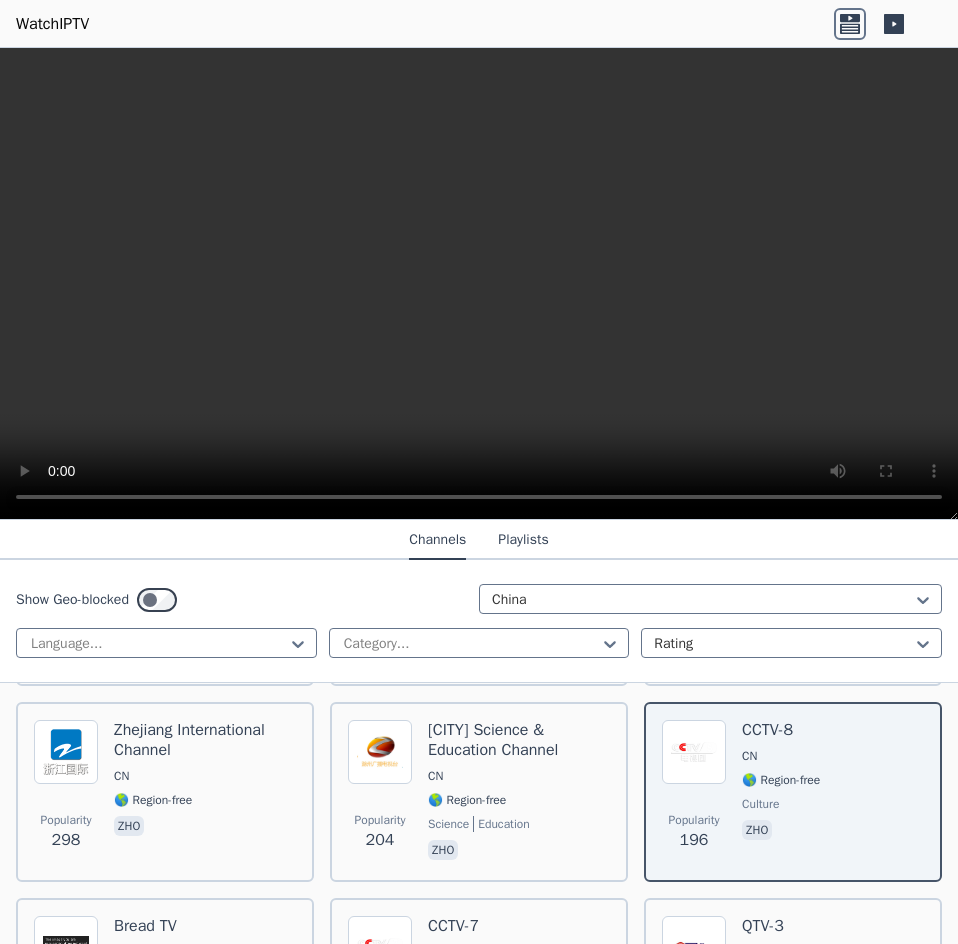 drag, startPoint x: 317, startPoint y: 188, endPoint x: 245, endPoint y: 305, distance: 137.37904 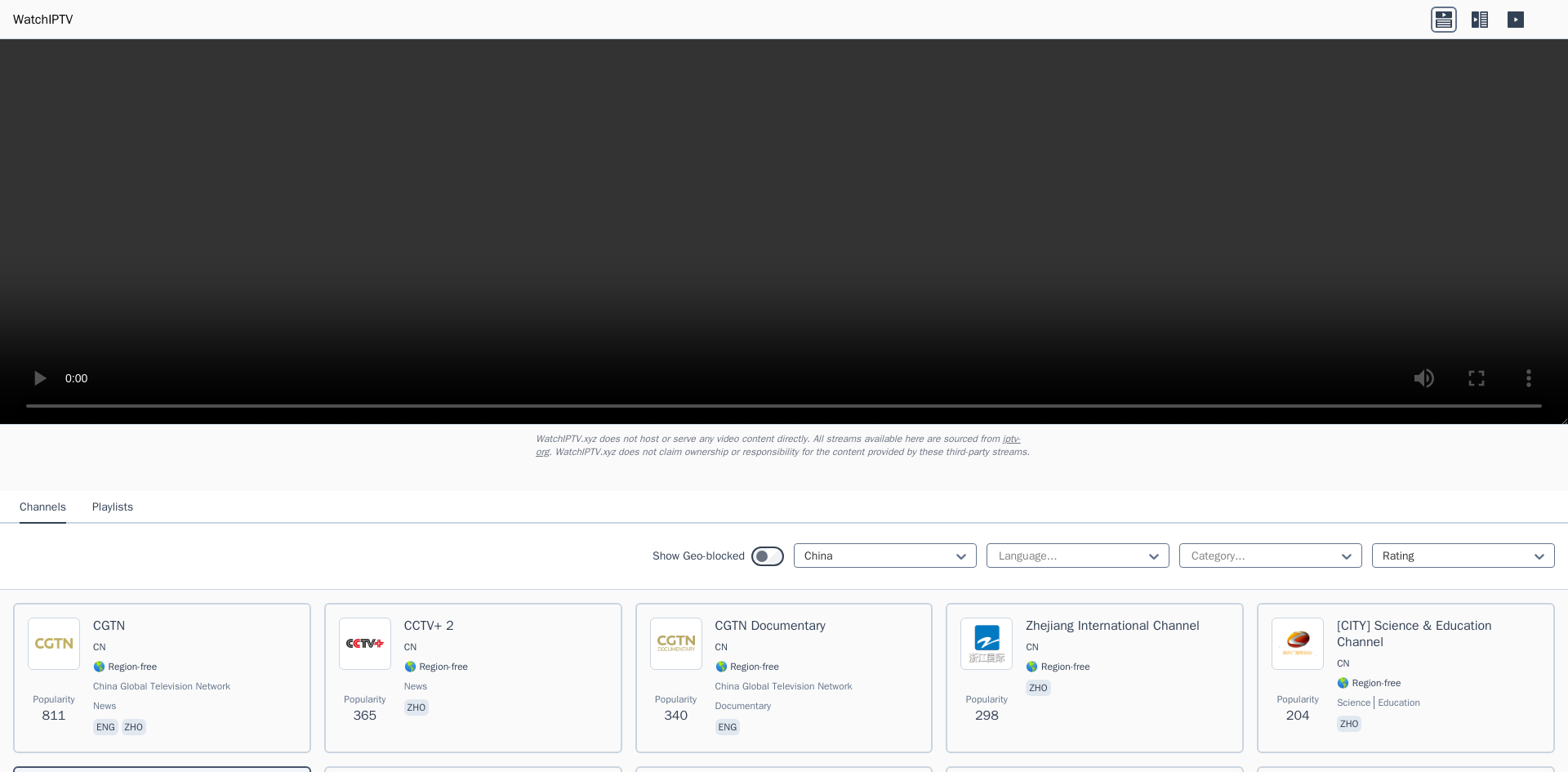 scroll, scrollTop: 74, scrollLeft: 0, axis: vertical 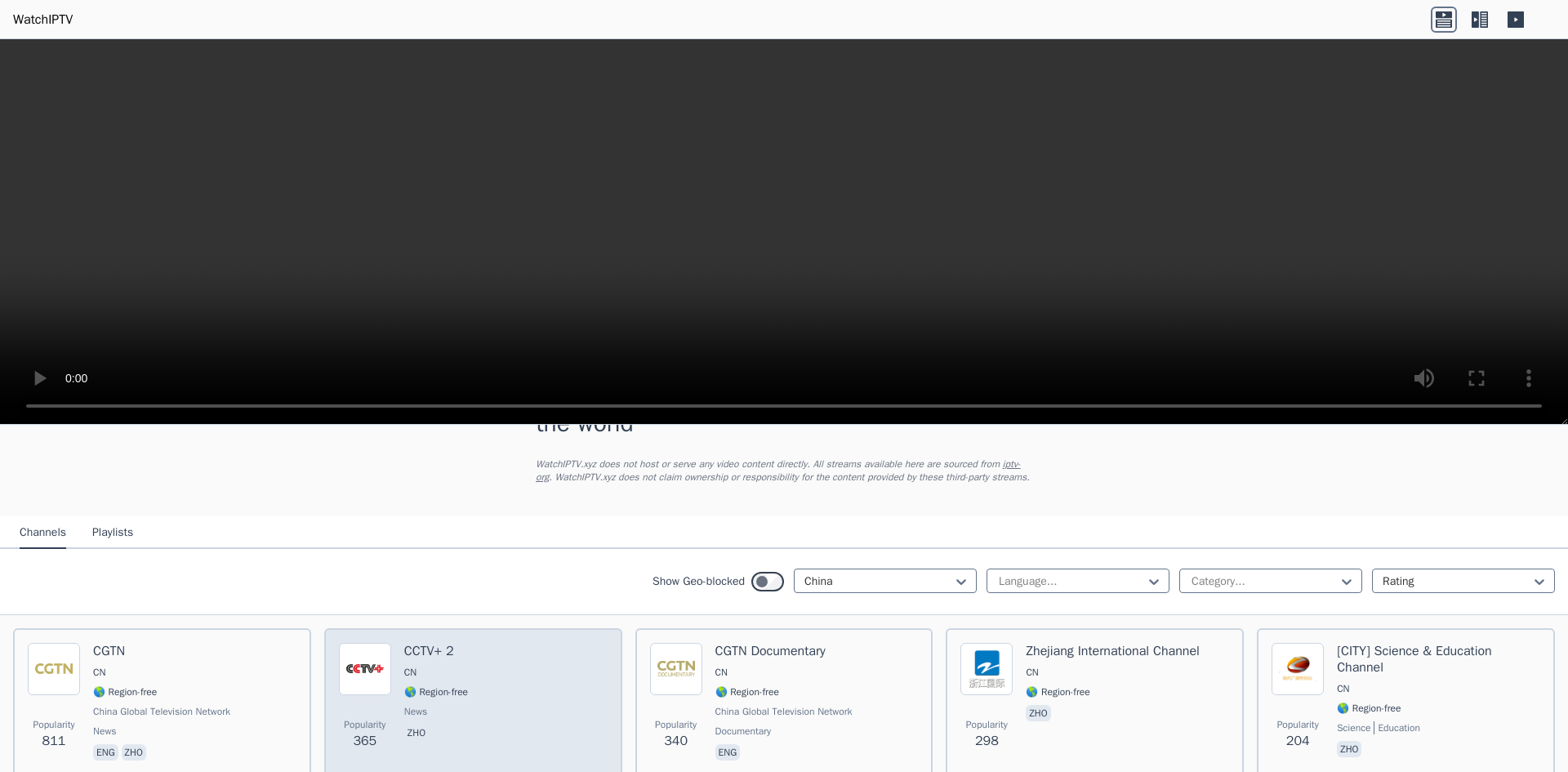 click on "CCTV+ 2" at bounding box center [436, 651] 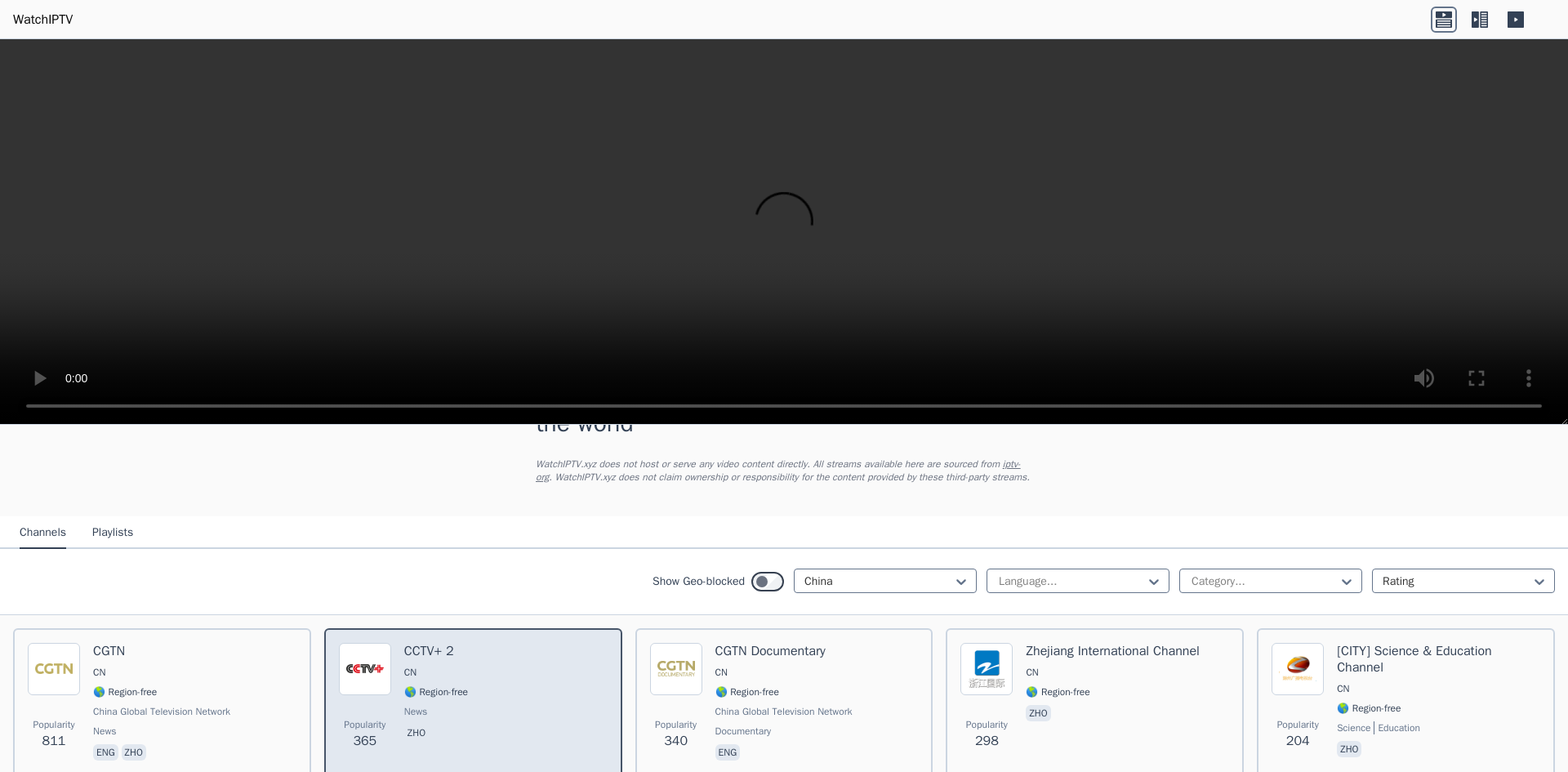 click on "CCTV+ 2 CN 🌎 Region-free news zho" at bounding box center [436, 703] 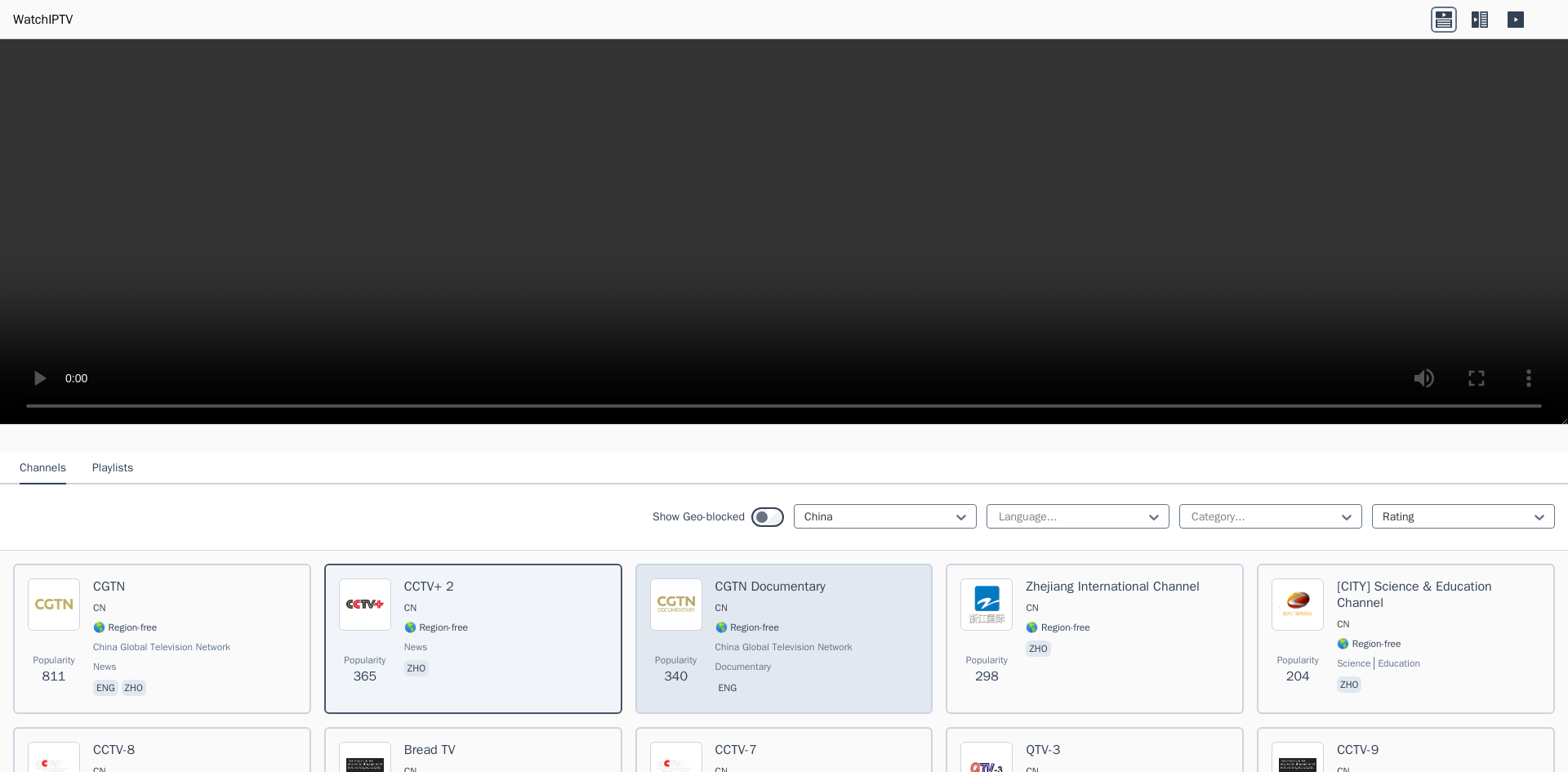 scroll, scrollTop: 156, scrollLeft: 0, axis: vertical 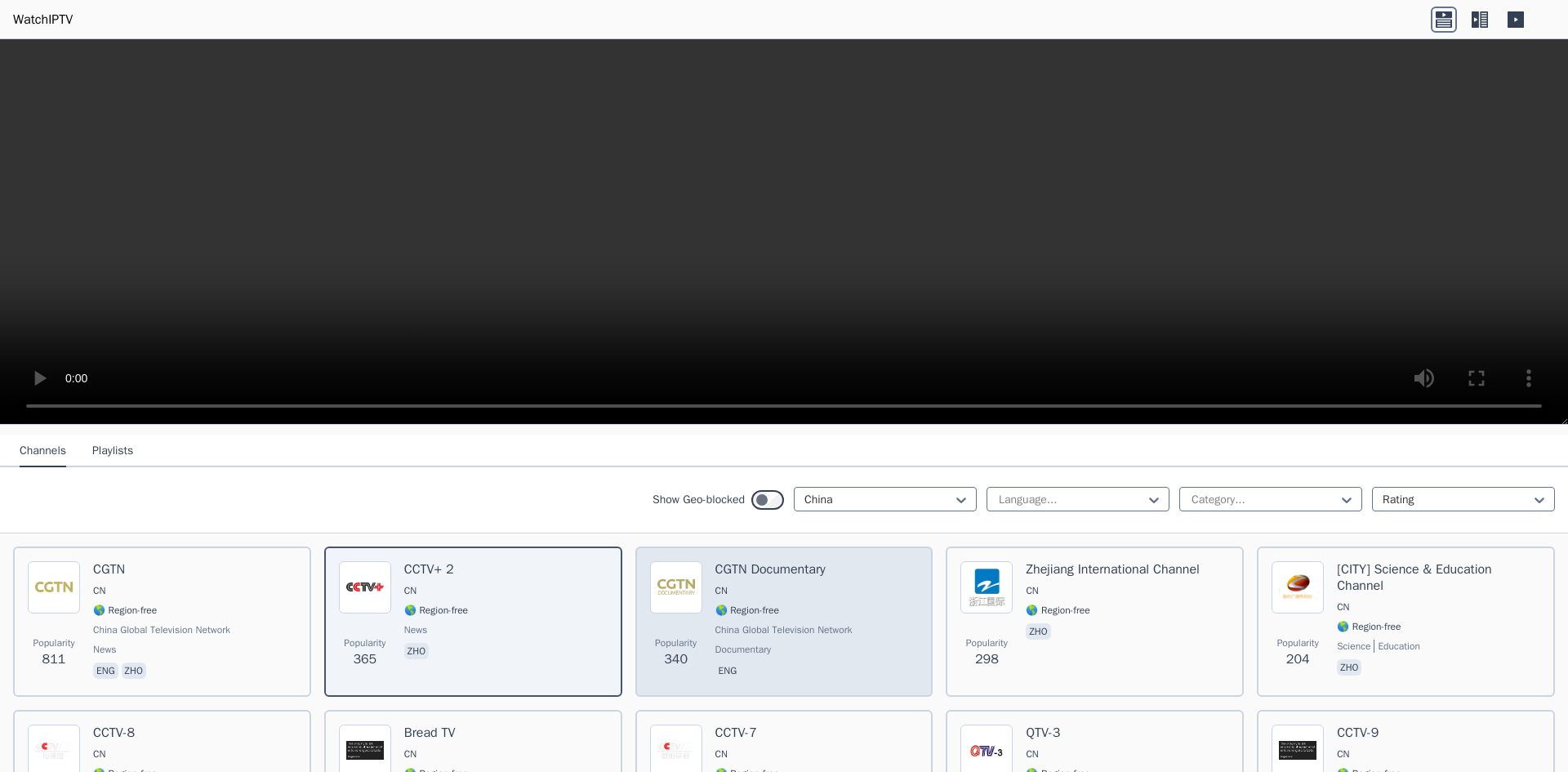 click on "CGTN Documentary" at bounding box center [786, 569] 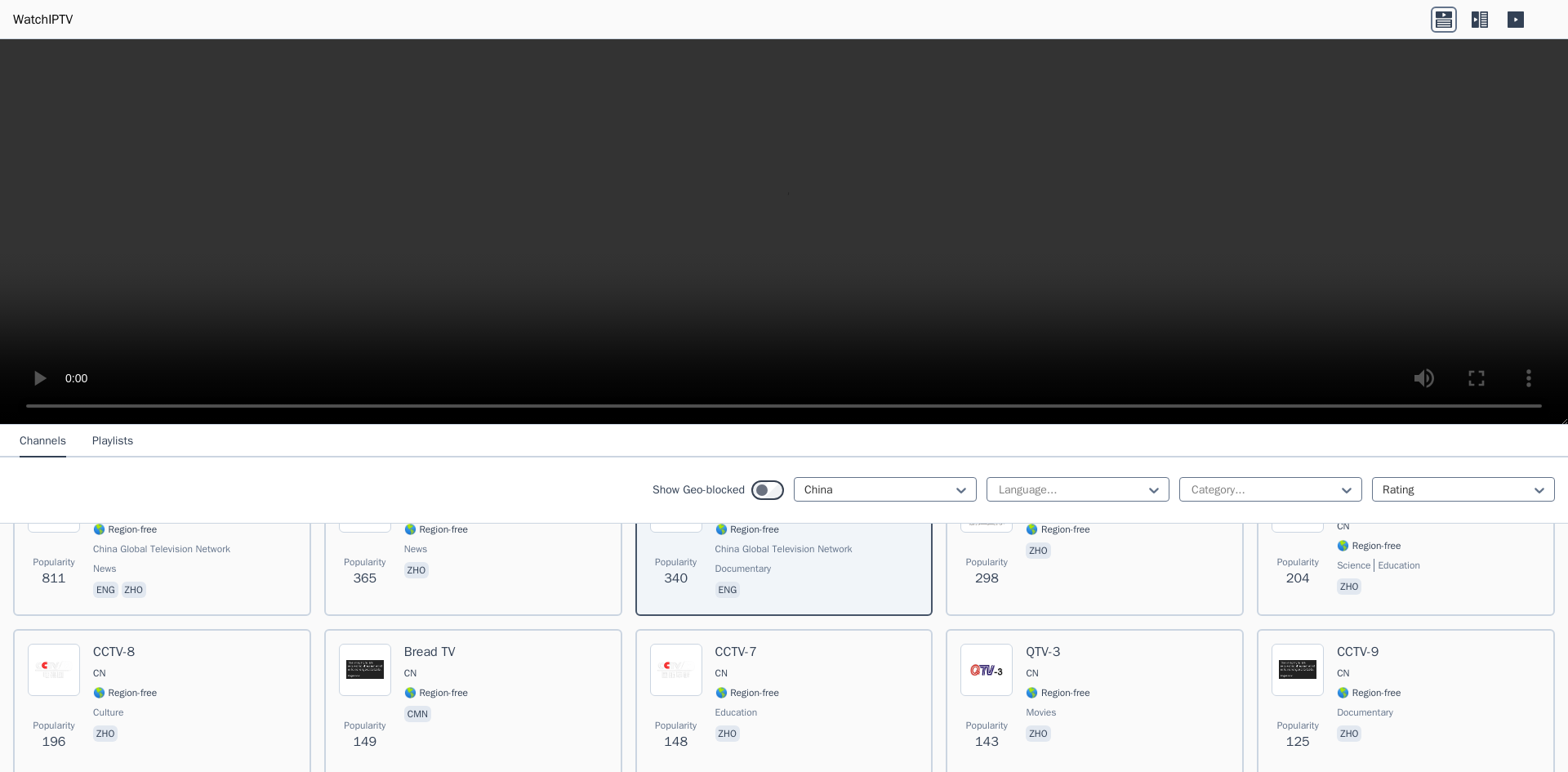 scroll, scrollTop: 483, scrollLeft: 0, axis: vertical 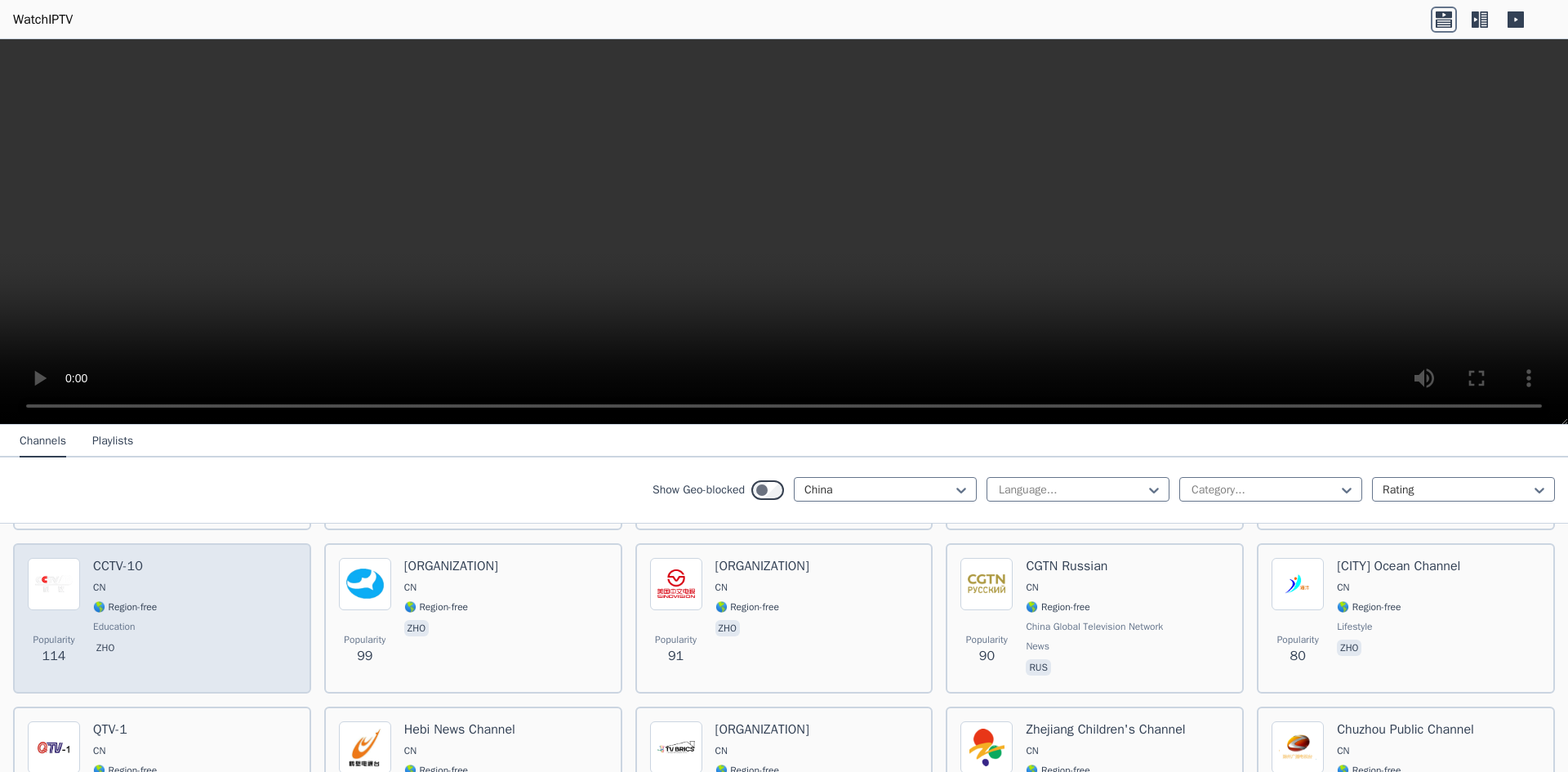 click on "CCTV-10 CN 🌎 Region-free education zho" at bounding box center (125, 618) 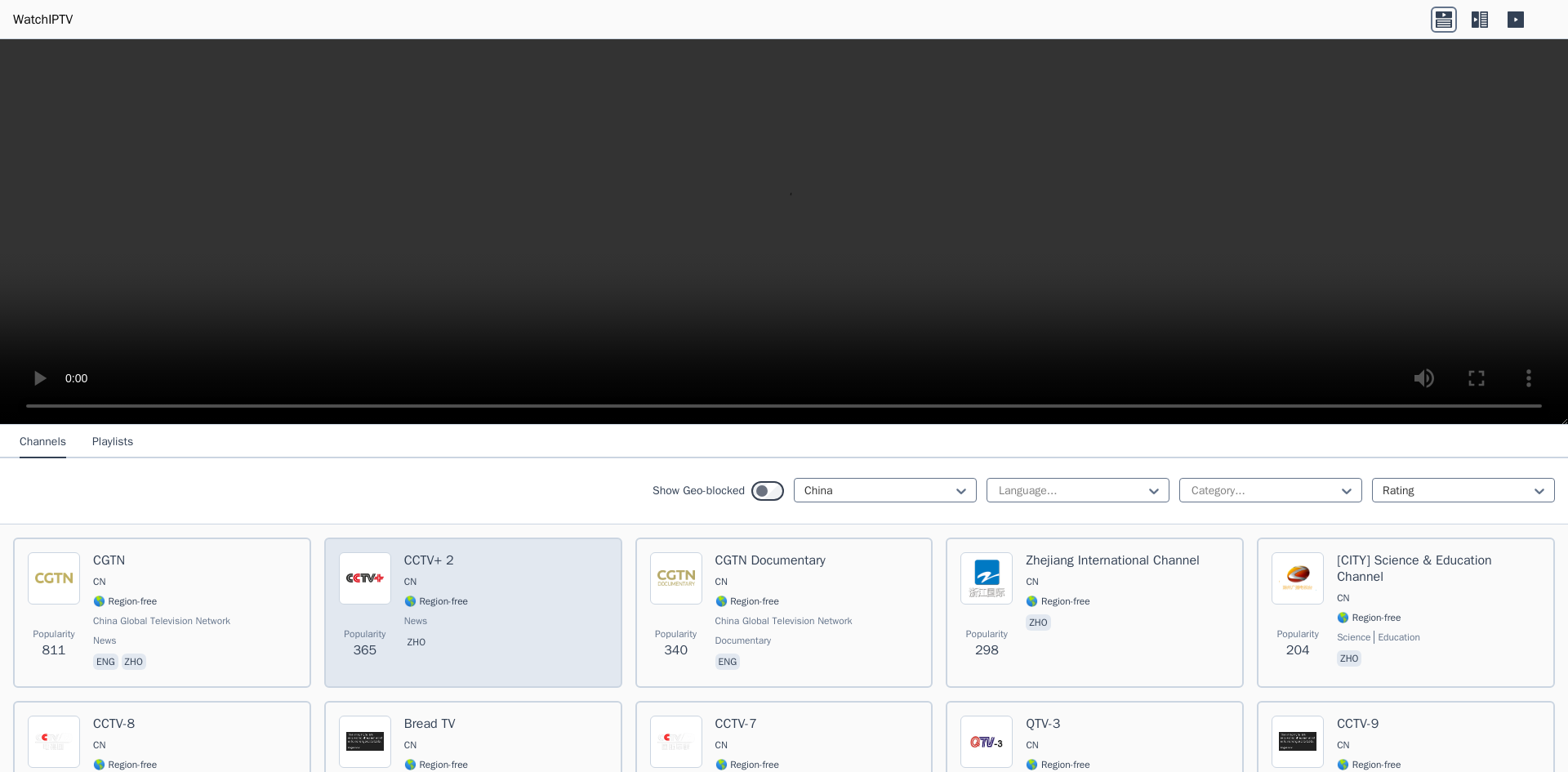 scroll, scrollTop: 156, scrollLeft: 0, axis: vertical 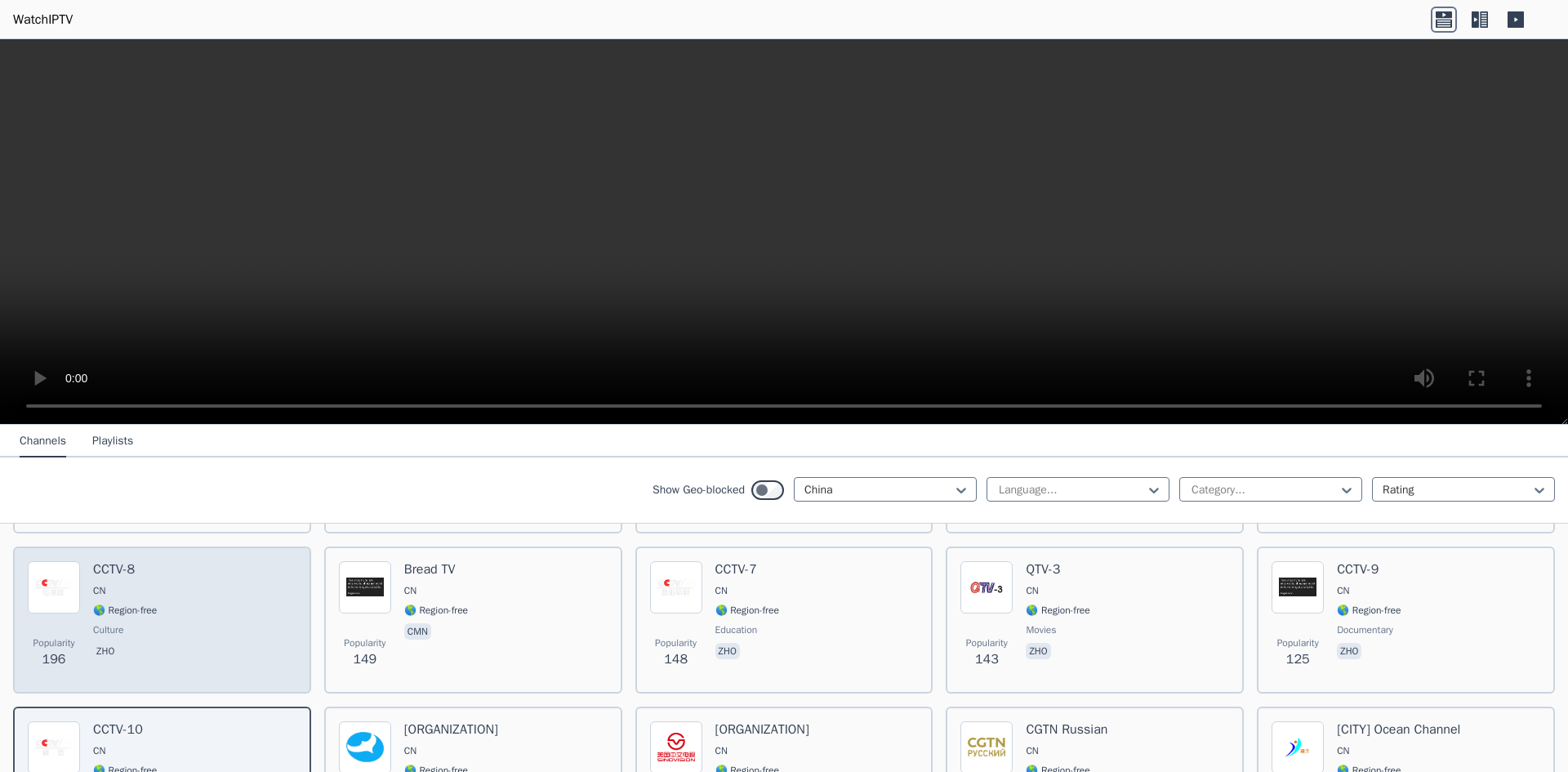 click on "Popularity 196 CCTV-8 CN 🌎 Region-free culture zho" at bounding box center (162, 620) 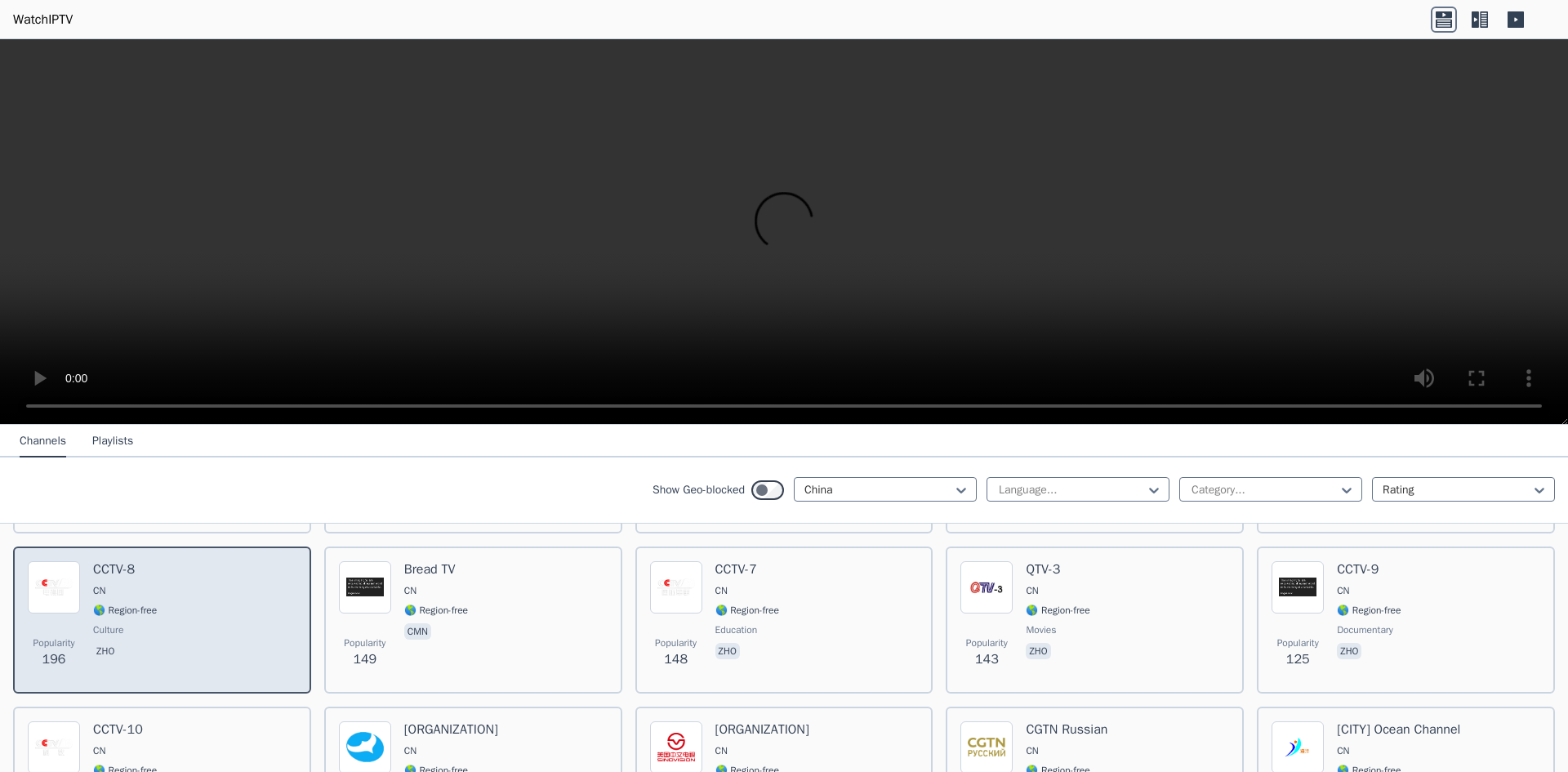 click at bounding box center [54, 587] 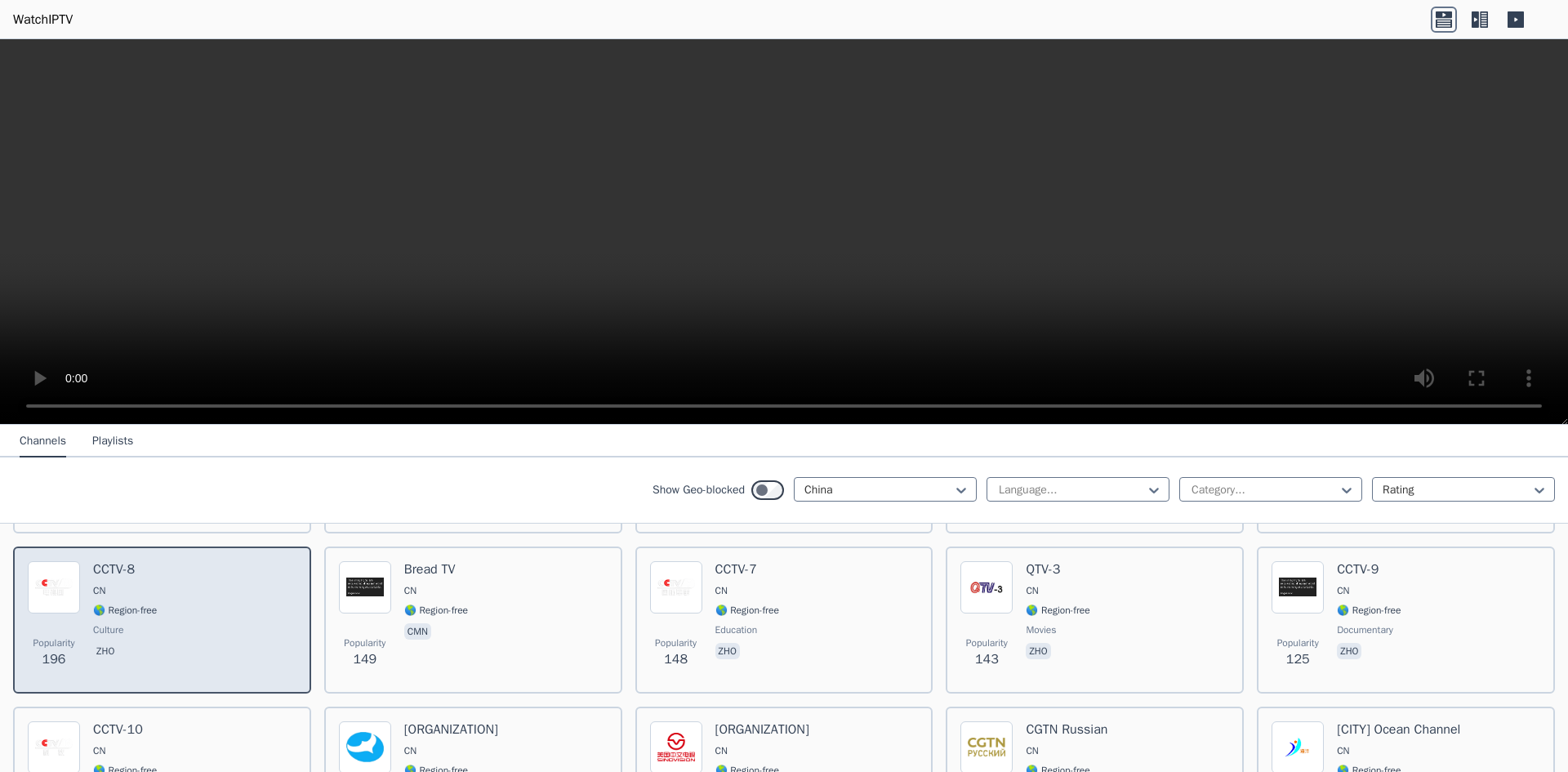 click at bounding box center (54, 587) 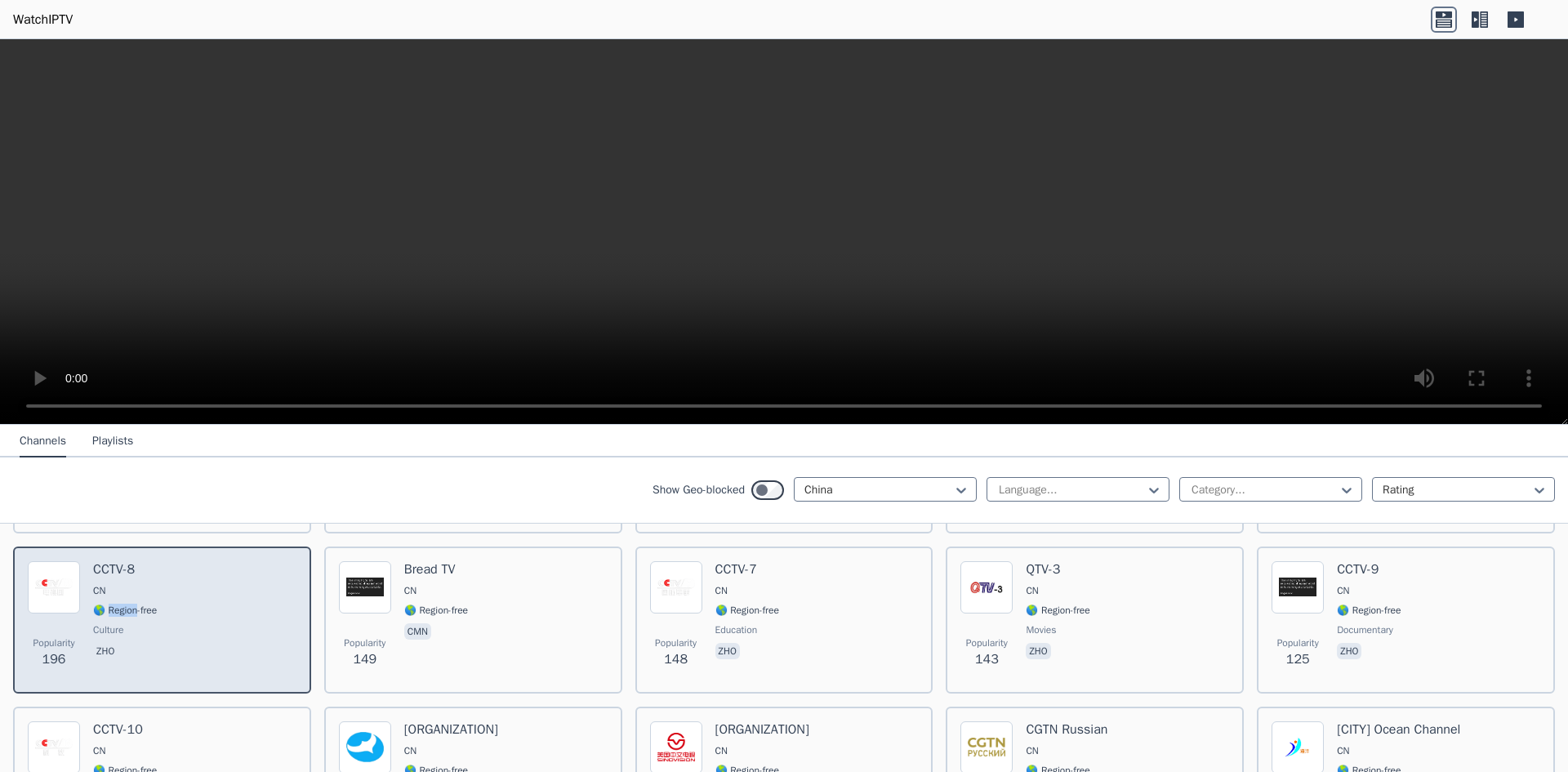 click on "CCTV-8 CN 🌎 Region-free culture zho" at bounding box center (125, 620) 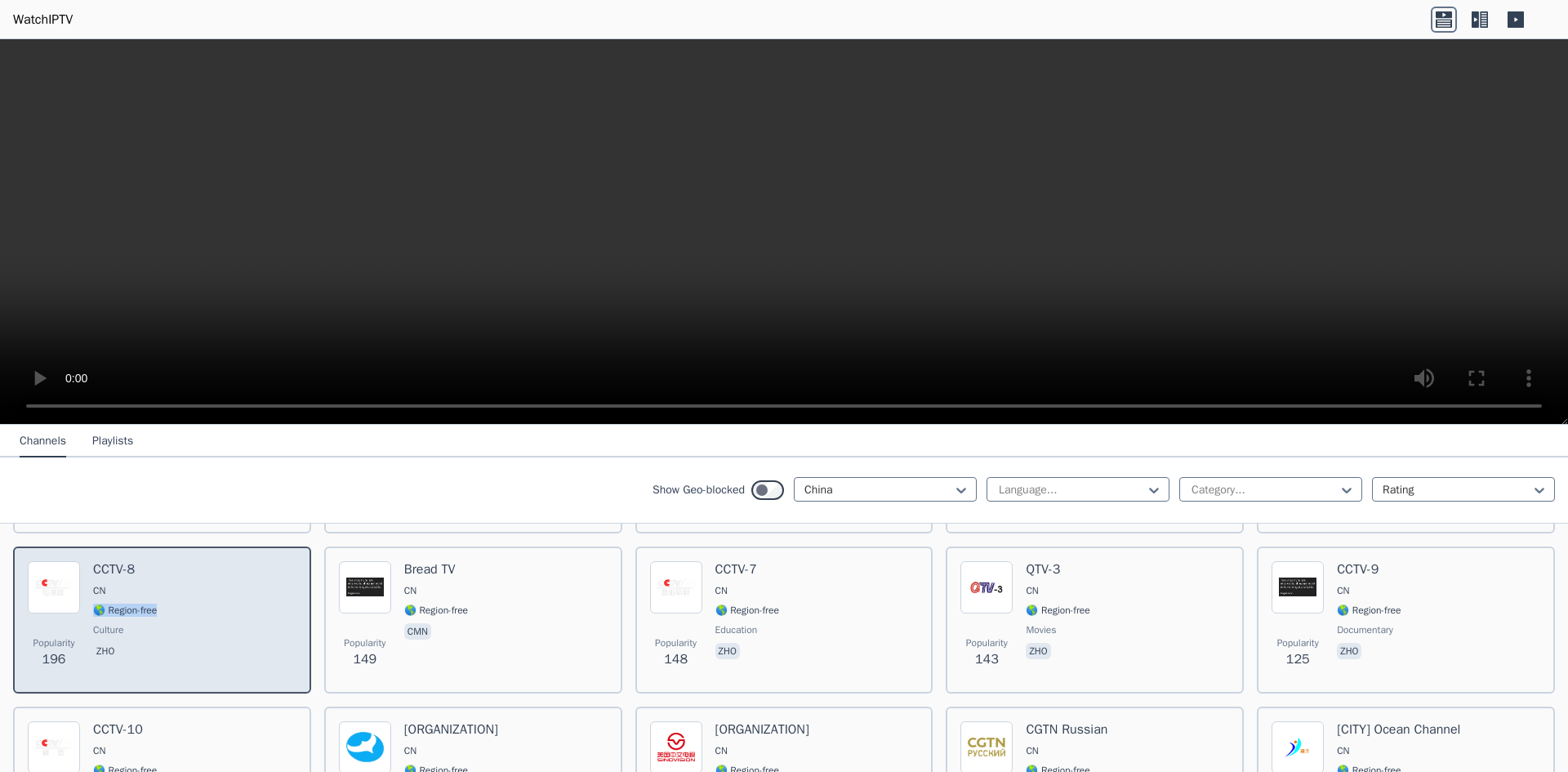 click on "CCTV-8 CN 🌎 Region-free culture zho" at bounding box center (125, 620) 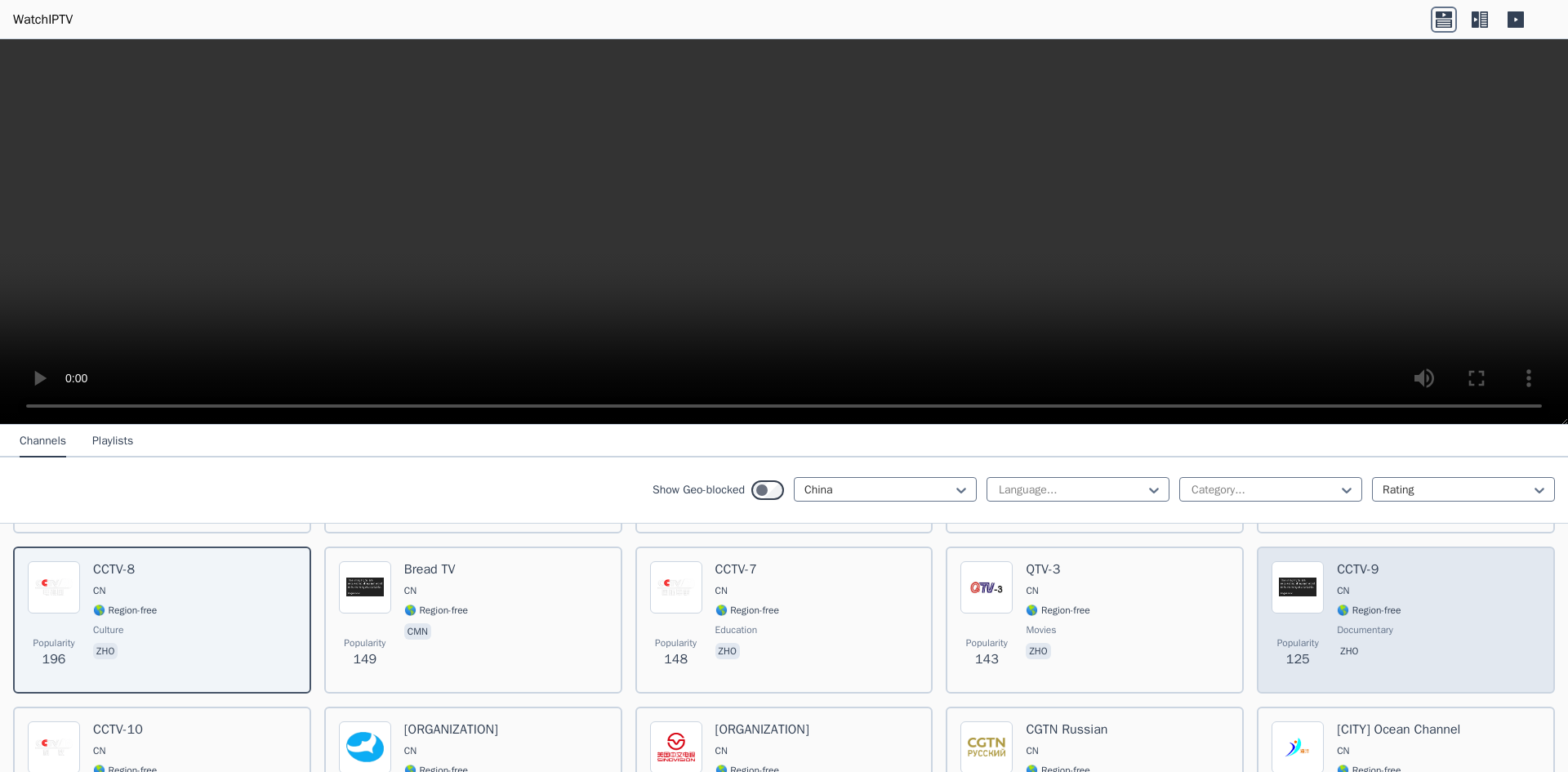drag, startPoint x: 126, startPoint y: 614, endPoint x: 1360, endPoint y: 642, distance: 1234.3176 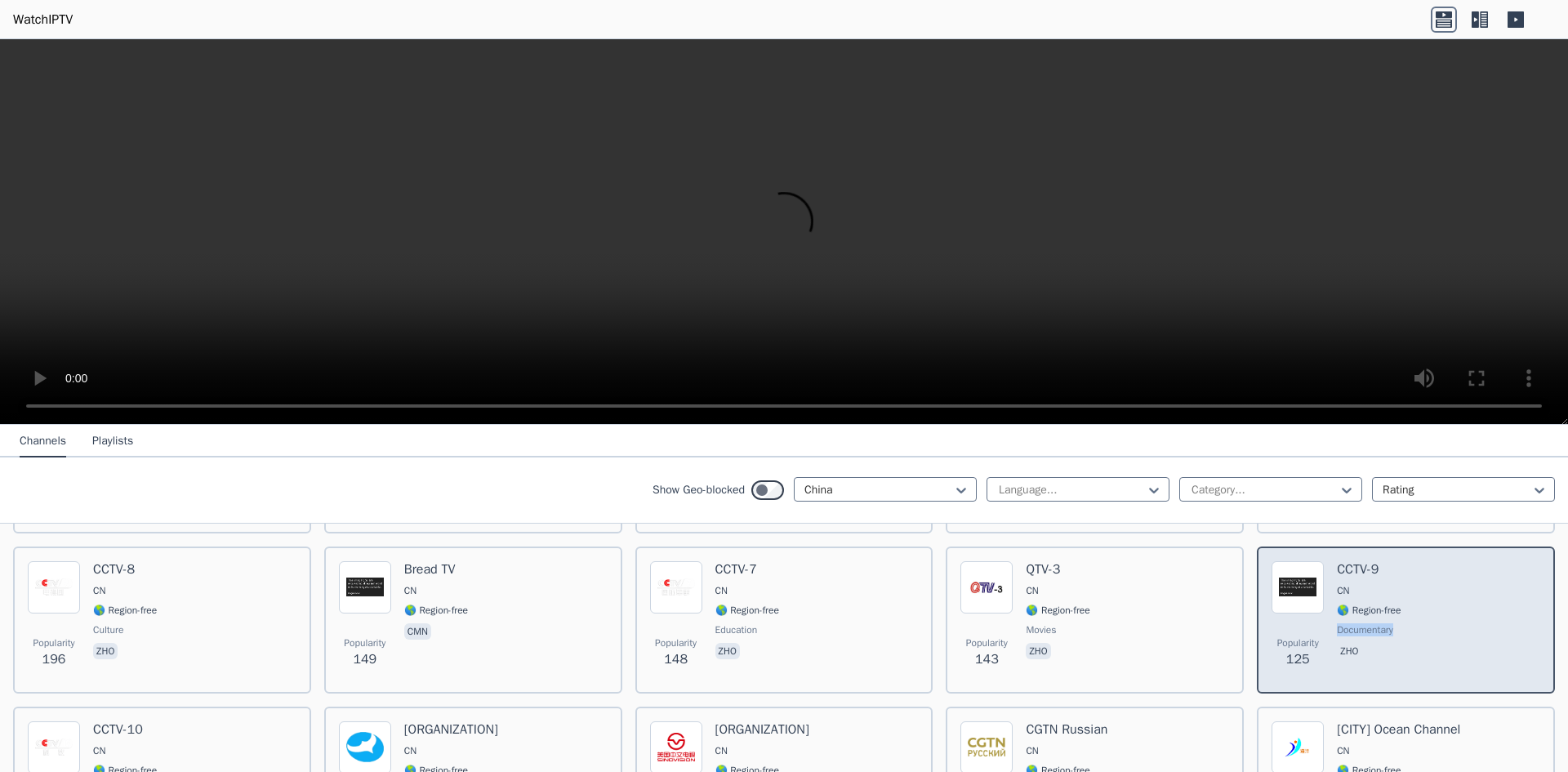 click on "documentary" at bounding box center [1365, 630] 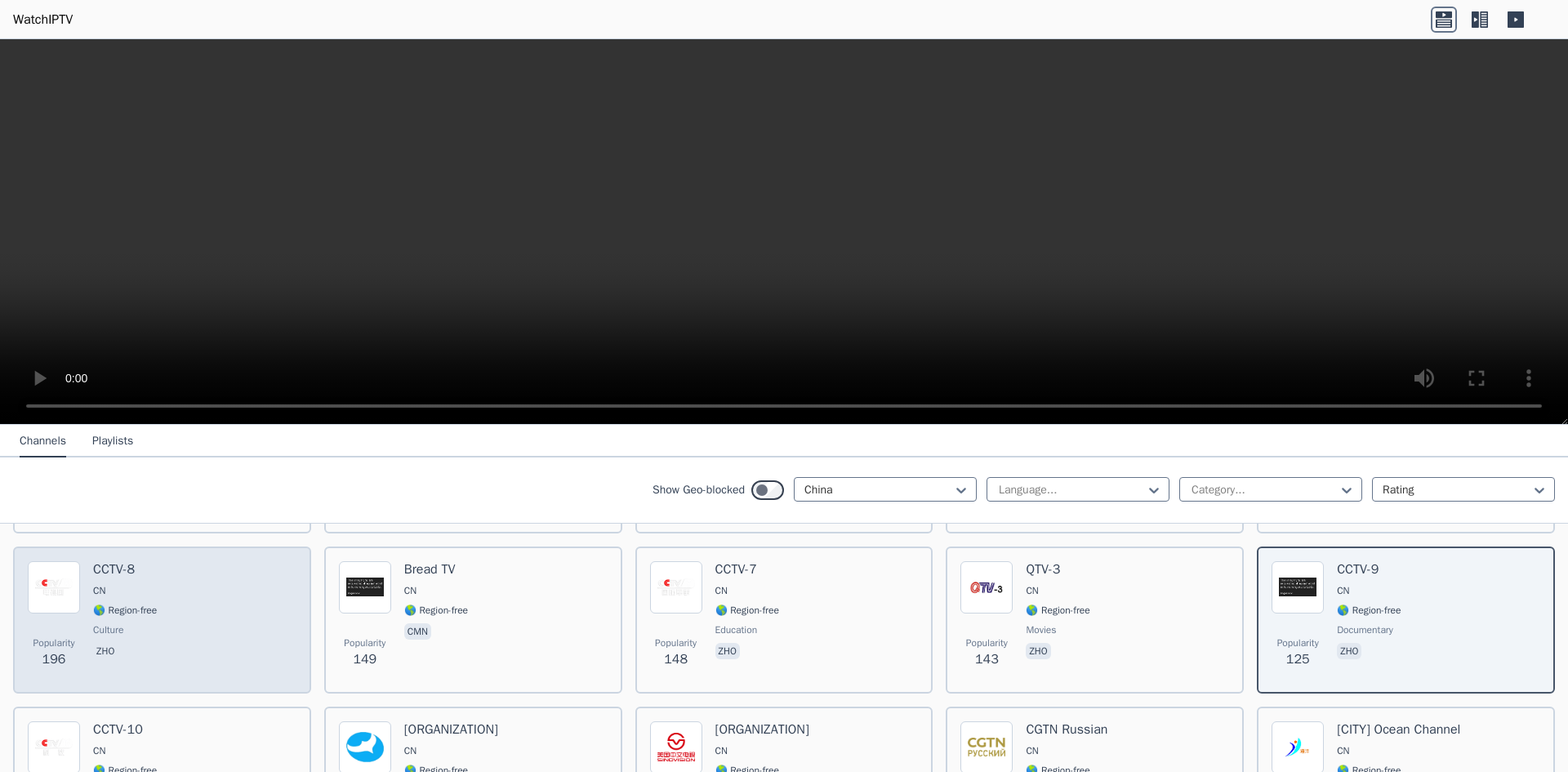 click on "culture" at bounding box center [108, 630] 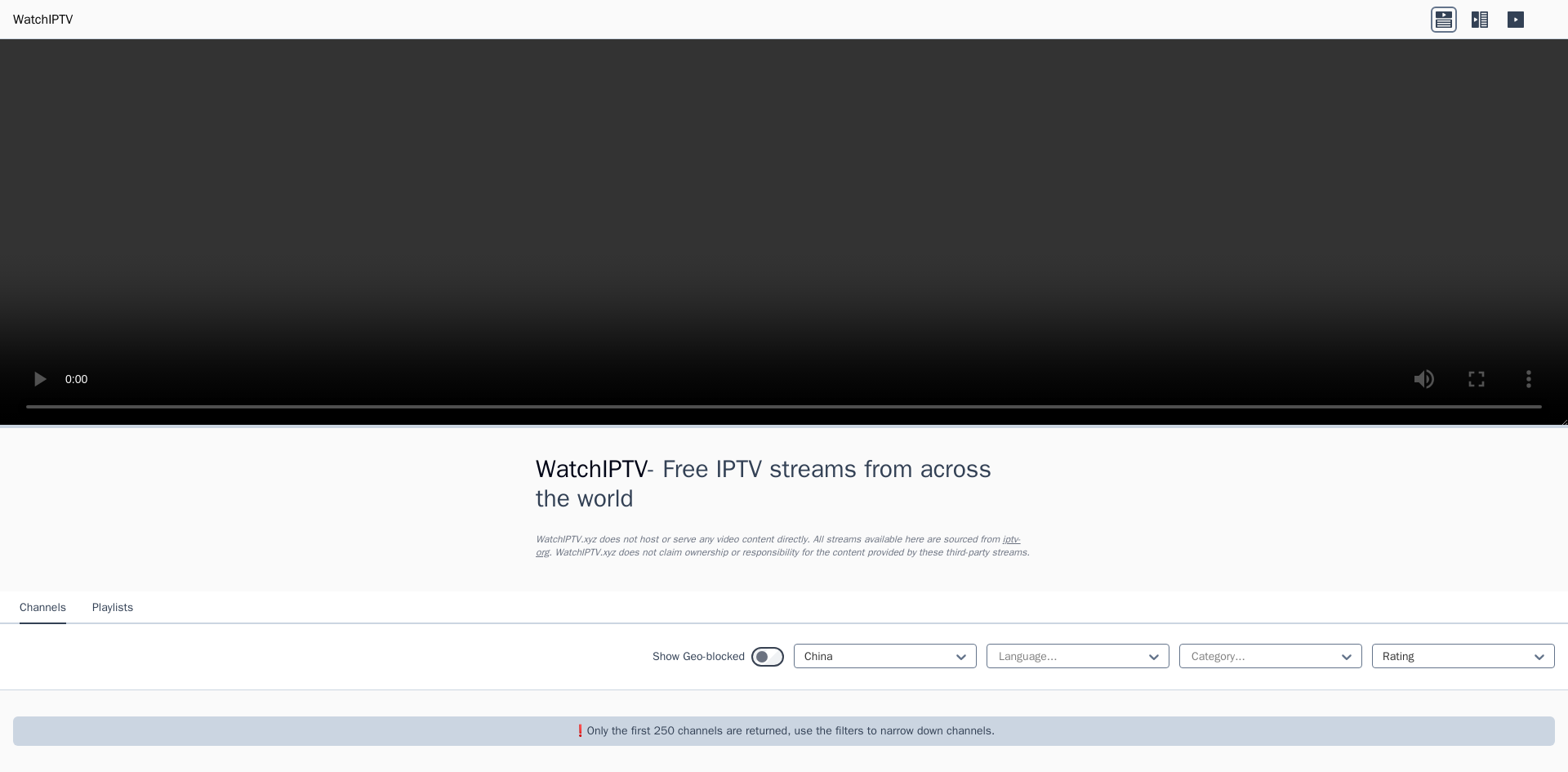 scroll, scrollTop: 0, scrollLeft: 0, axis: both 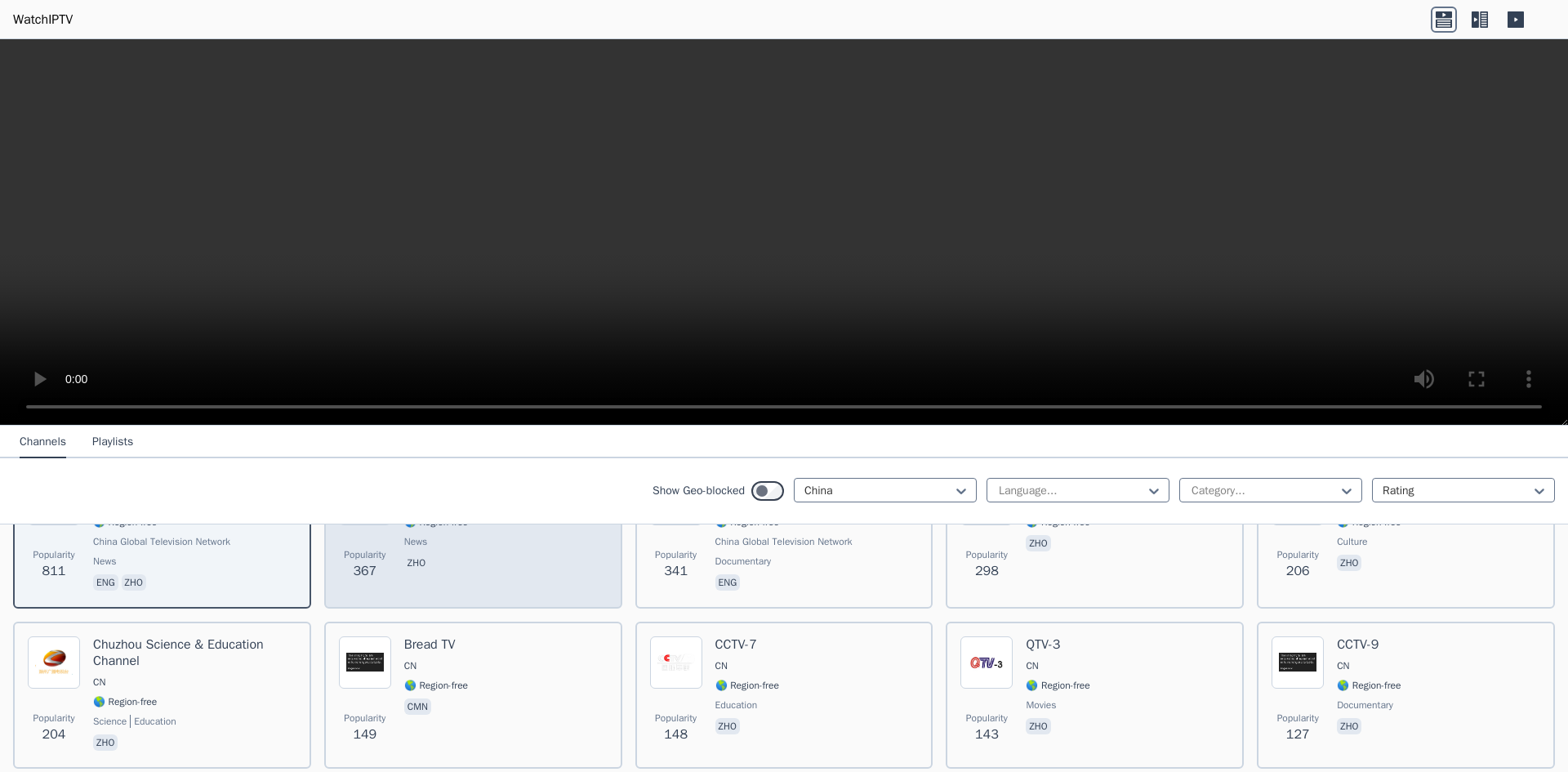 click on "zho" at bounding box center (436, 564) 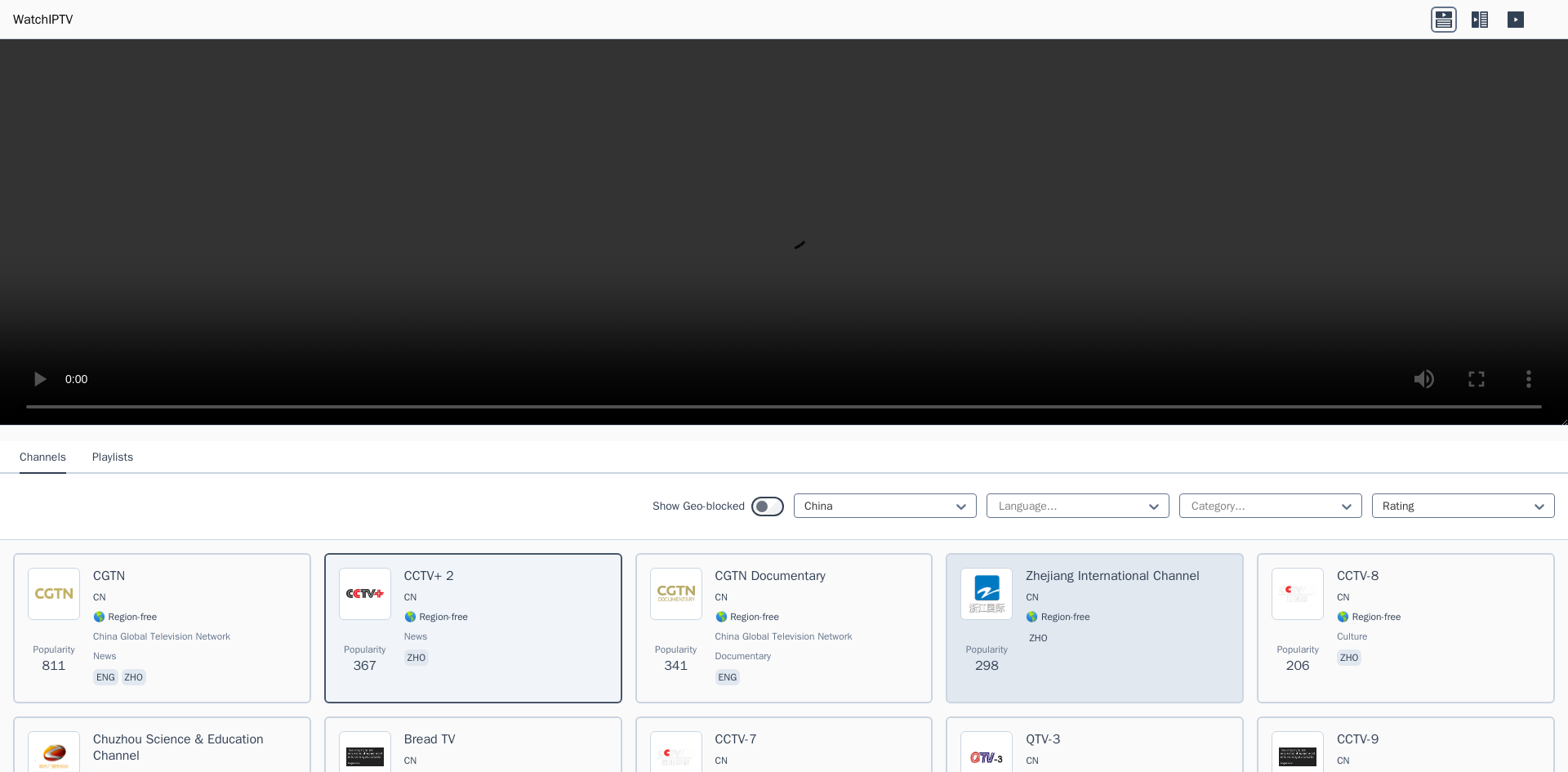 scroll, scrollTop: 163, scrollLeft: 0, axis: vertical 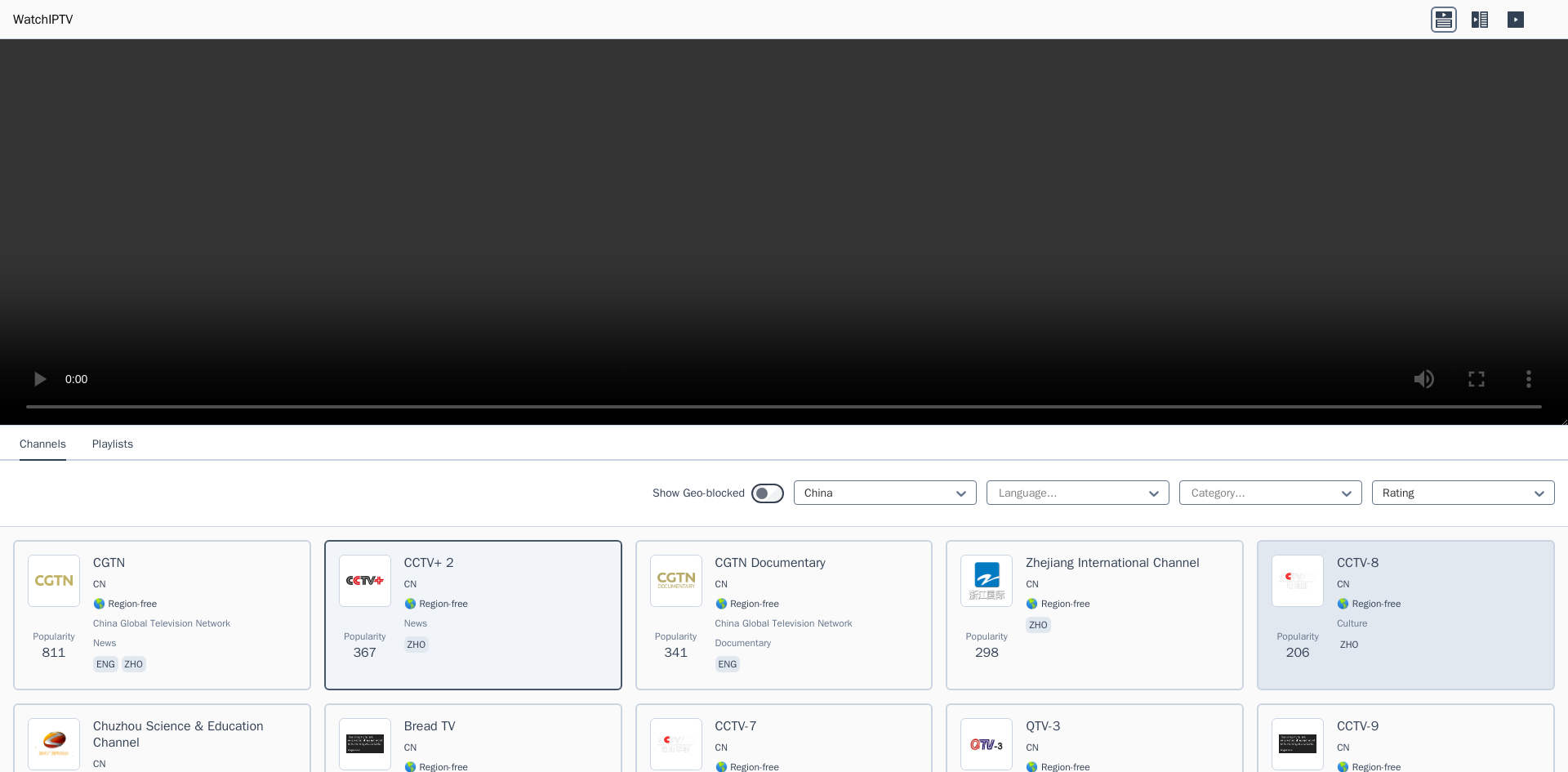 click on "CN" at bounding box center (1369, 584) 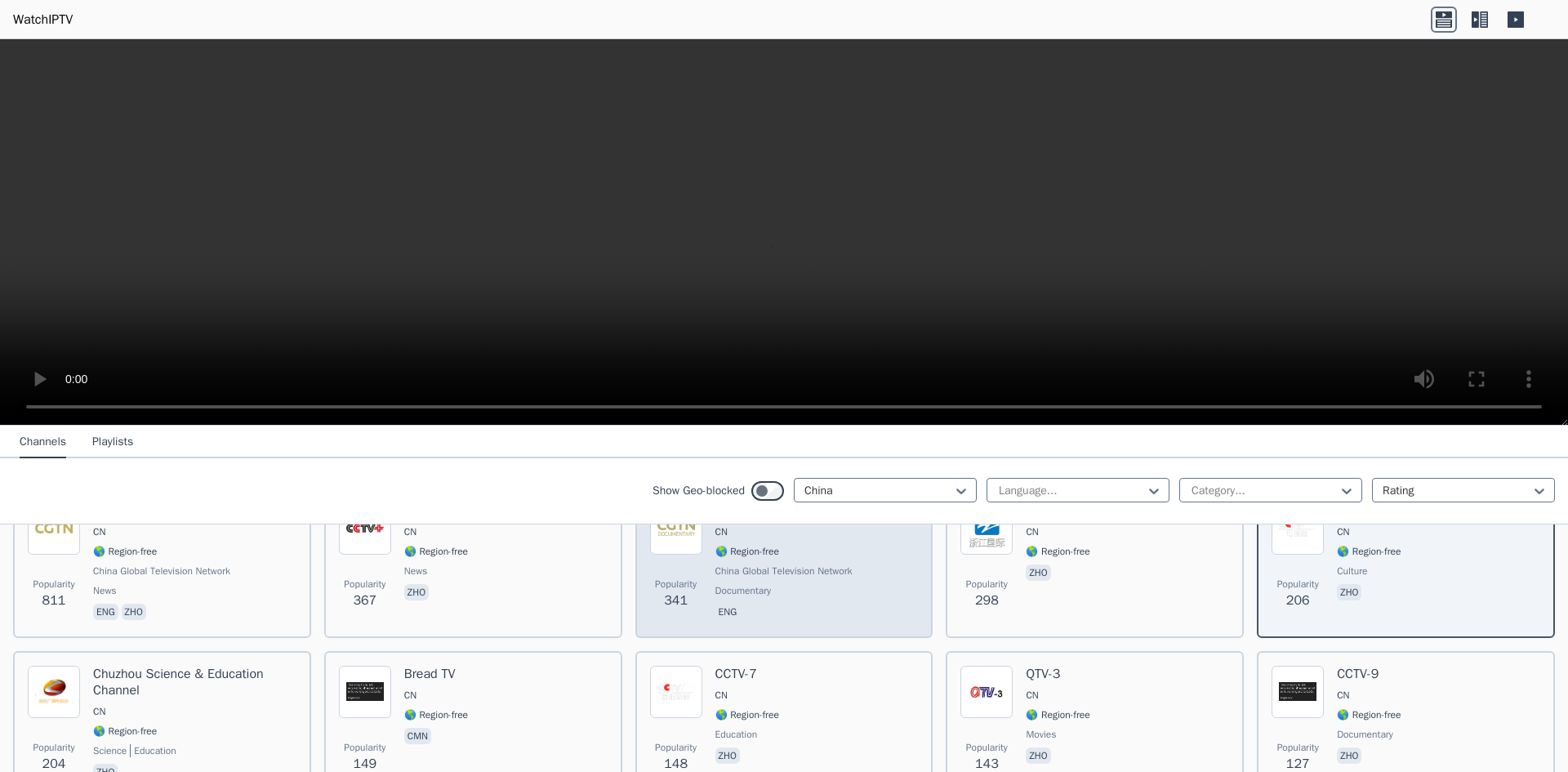 scroll, scrollTop: 245, scrollLeft: 0, axis: vertical 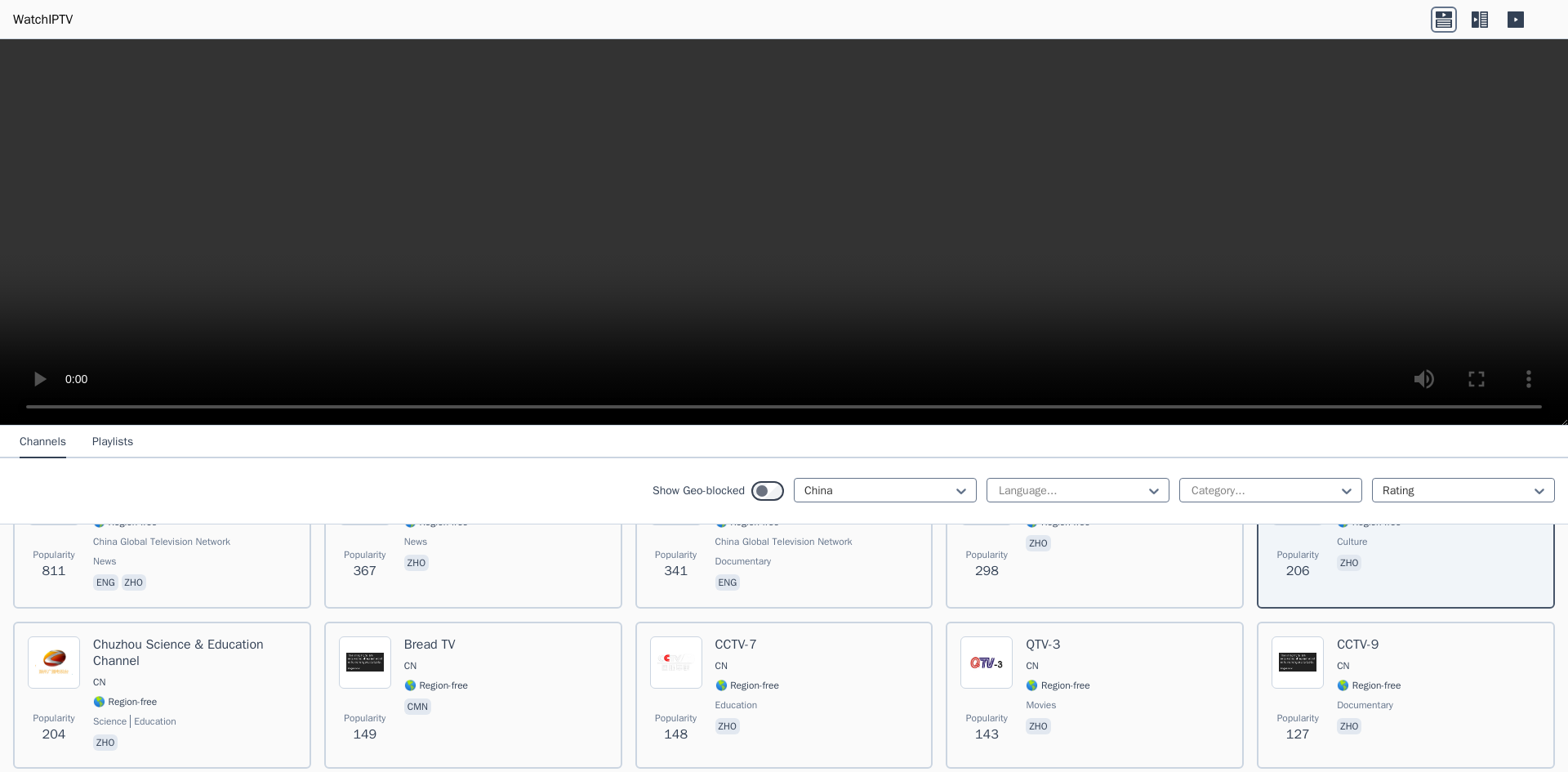 click at bounding box center (784, 232) 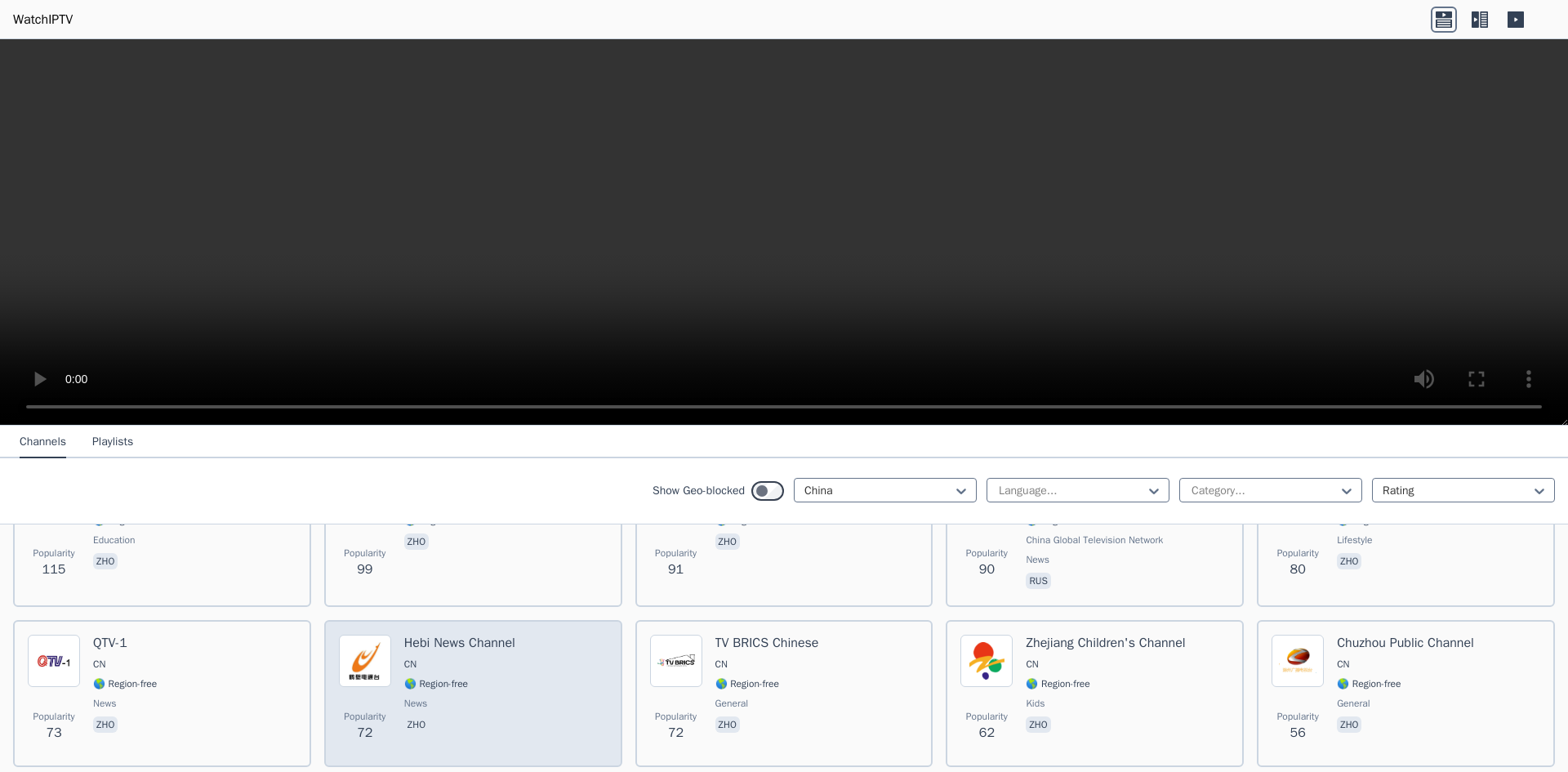scroll, scrollTop: 572, scrollLeft: 0, axis: vertical 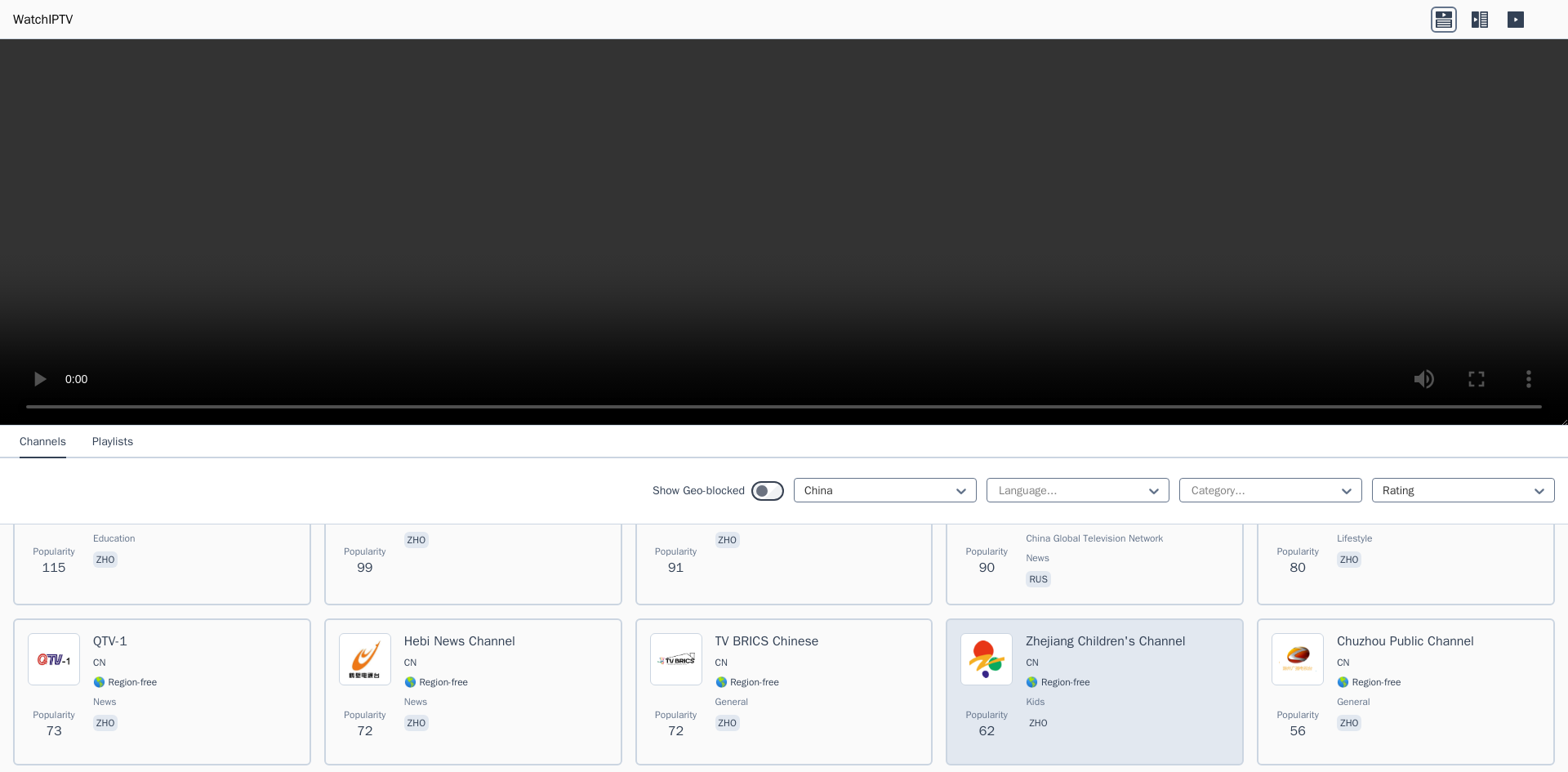 click on "🌎 Region-free" at bounding box center (1058, 682) 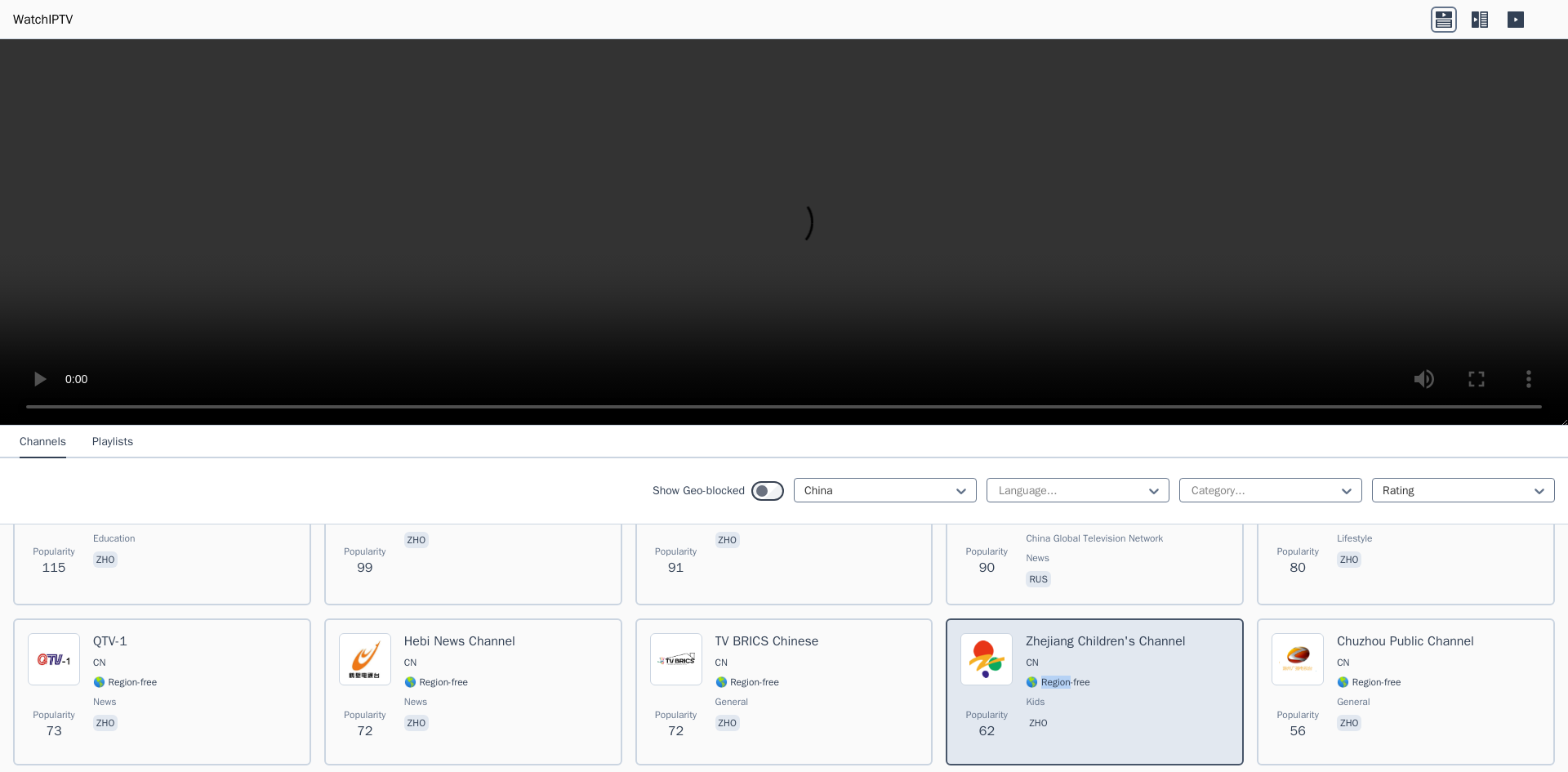 click on "🌎 Region-free" at bounding box center [1058, 682] 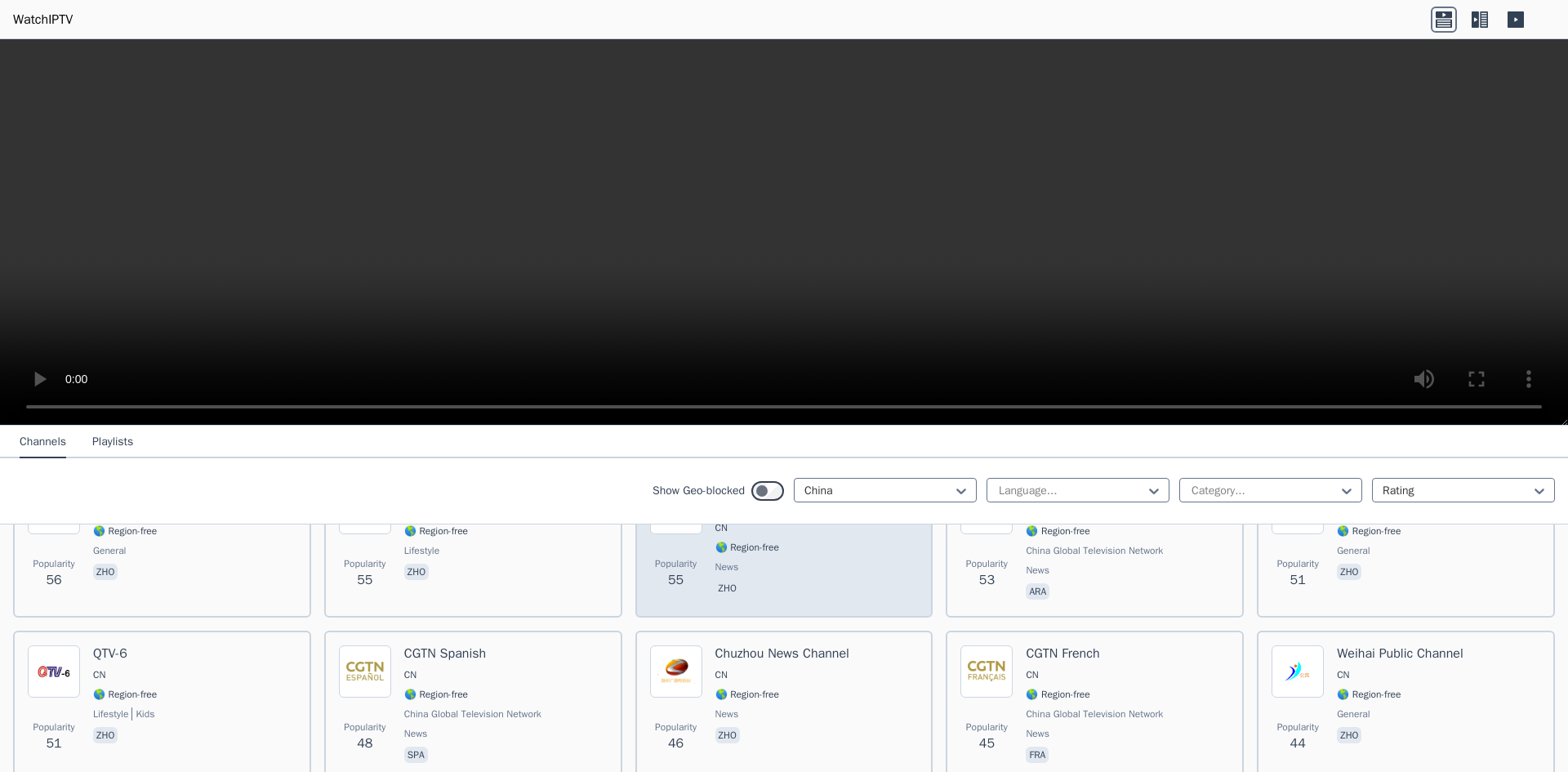 scroll, scrollTop: 974, scrollLeft: 0, axis: vertical 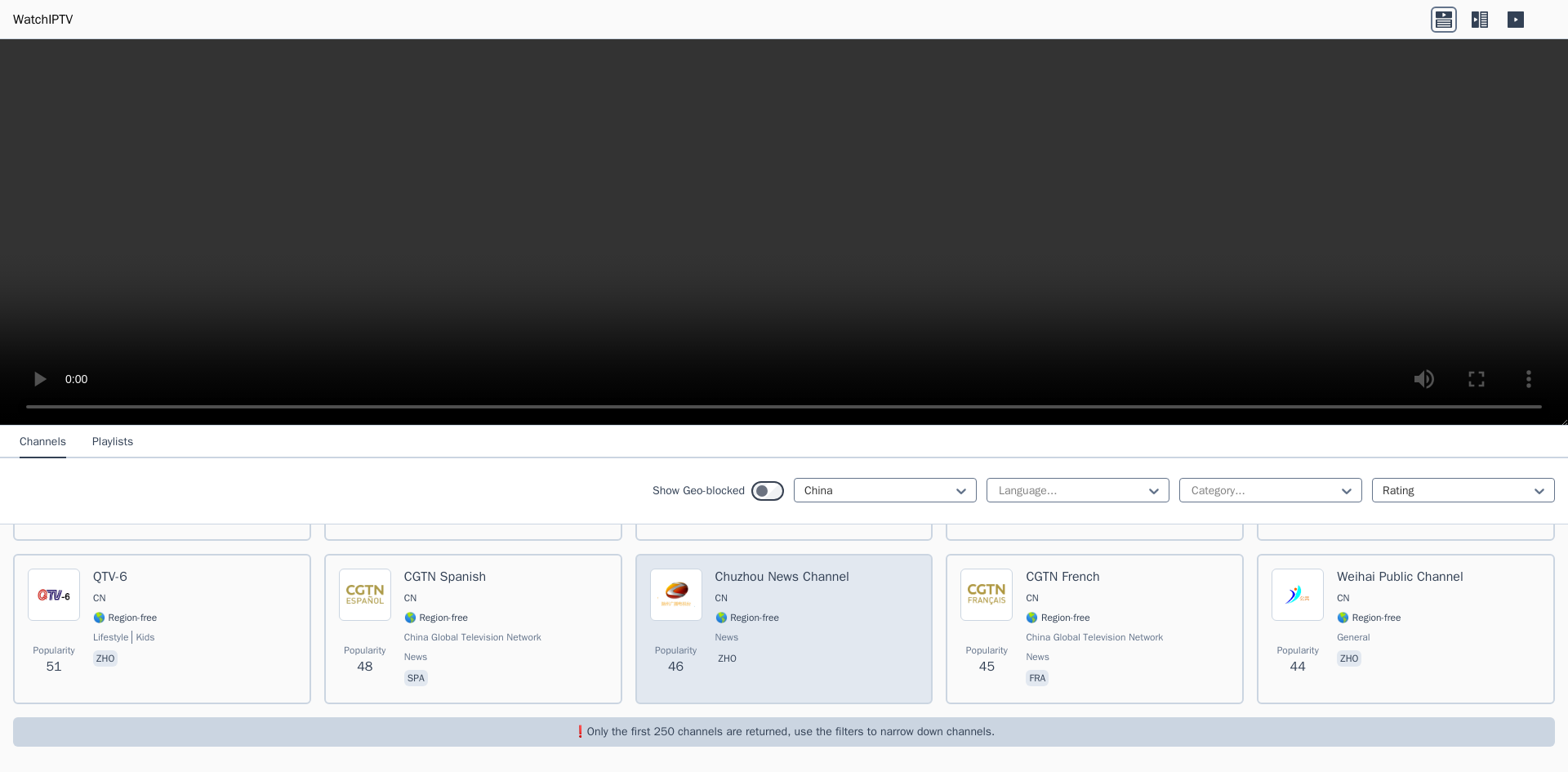 click at bounding box center [676, 595] 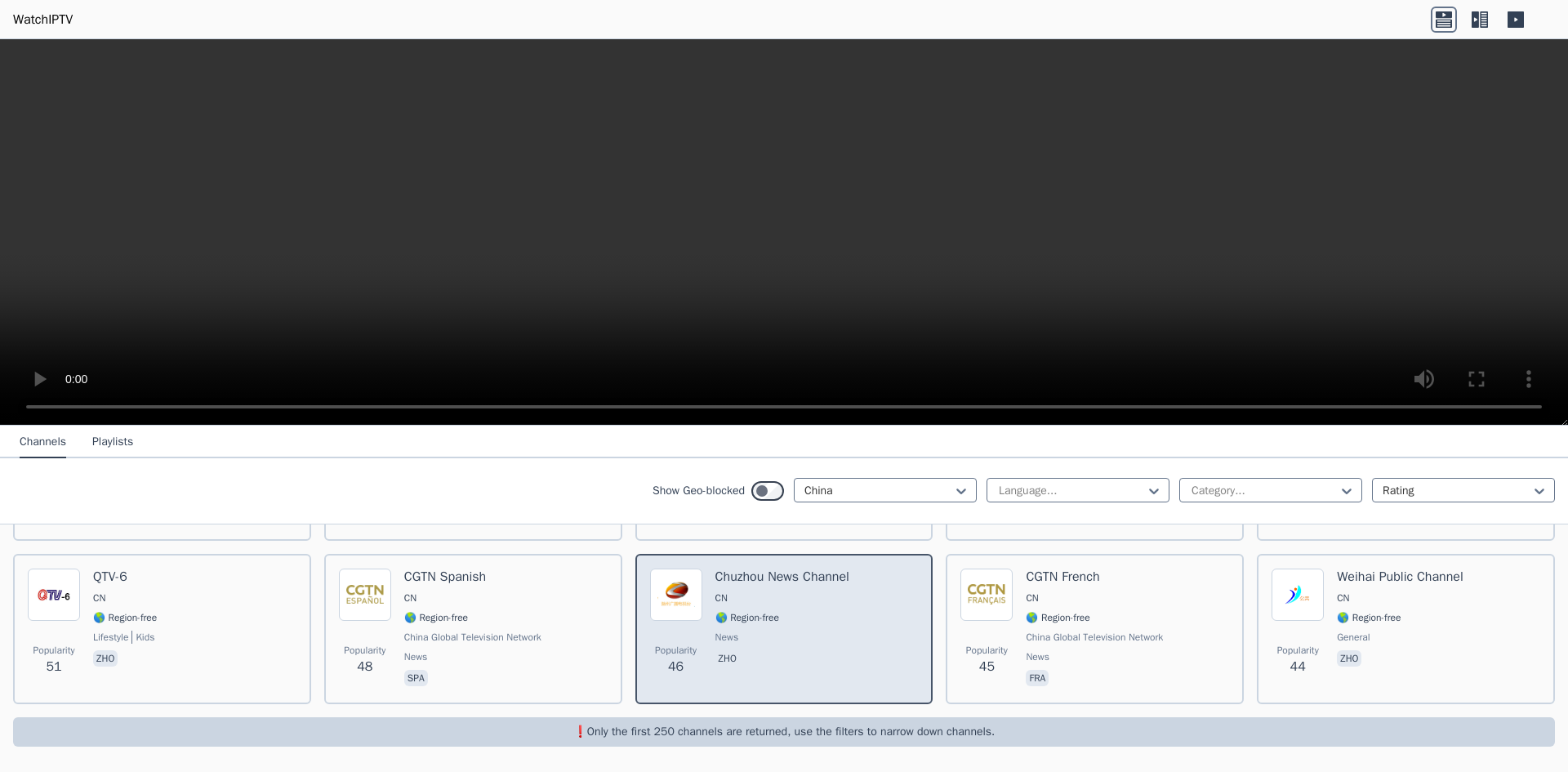 click at bounding box center [676, 595] 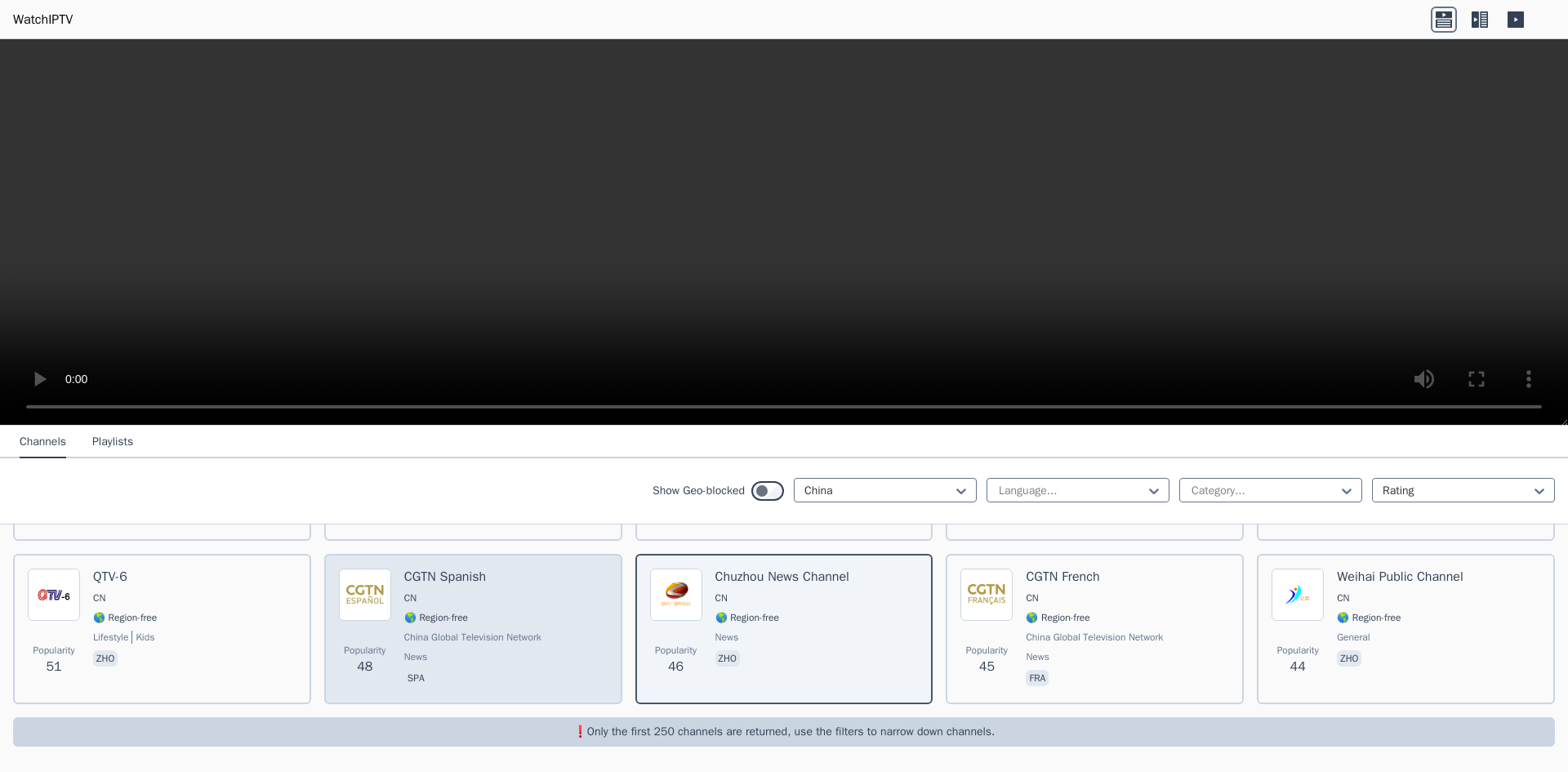click on "Popularity 48 CGTN Spanish CN 🌎 Region-free China Global Television Network news spa" at bounding box center [473, 629] 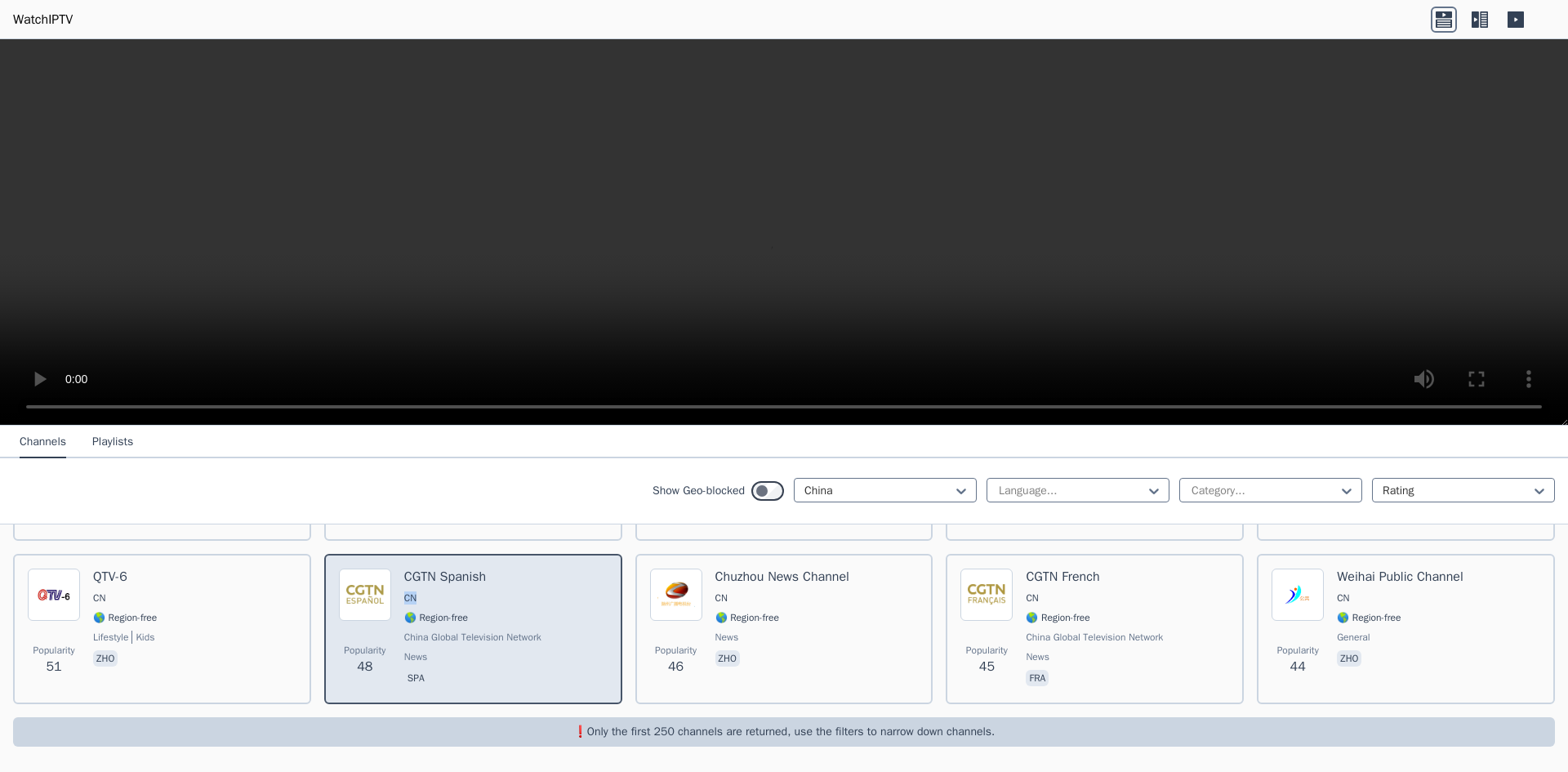 click on "Popularity 48 CGTN Spanish CN 🌎 Region-free China Global Television Network news spa" at bounding box center (473, 629) 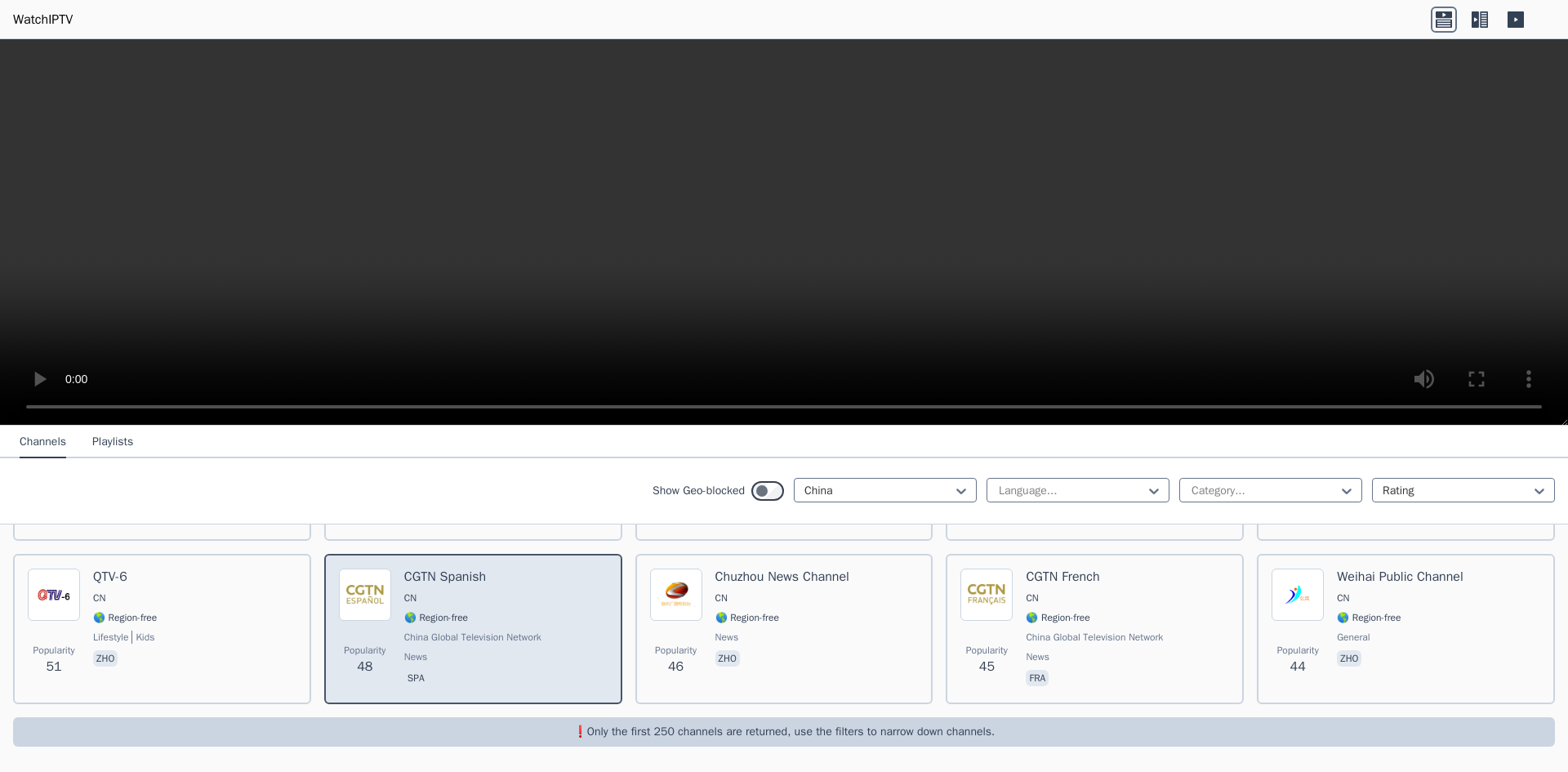 click on "CGTN Spanish" at bounding box center [474, 577] 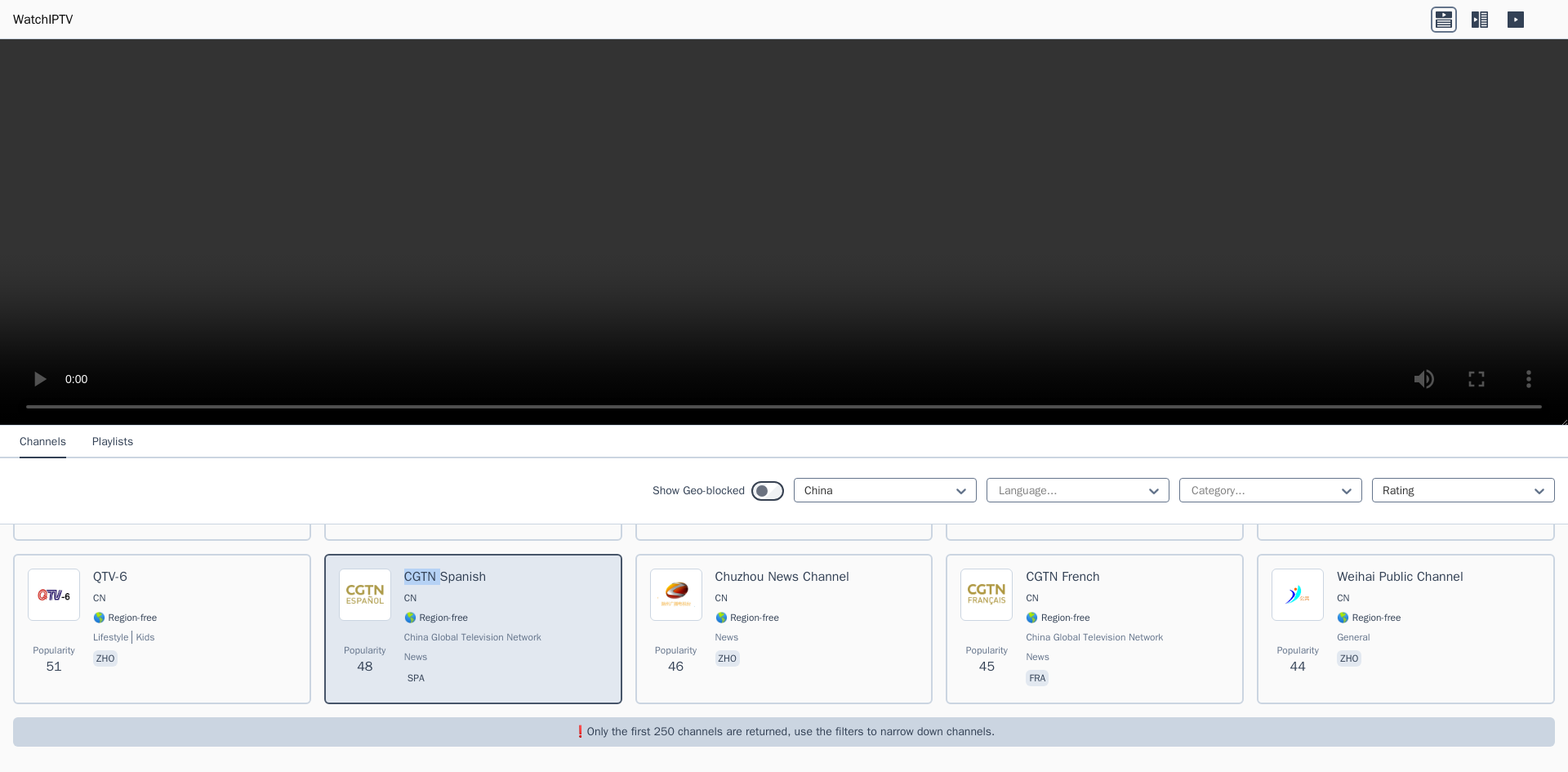 click on "CGTN Spanish" at bounding box center [474, 577] 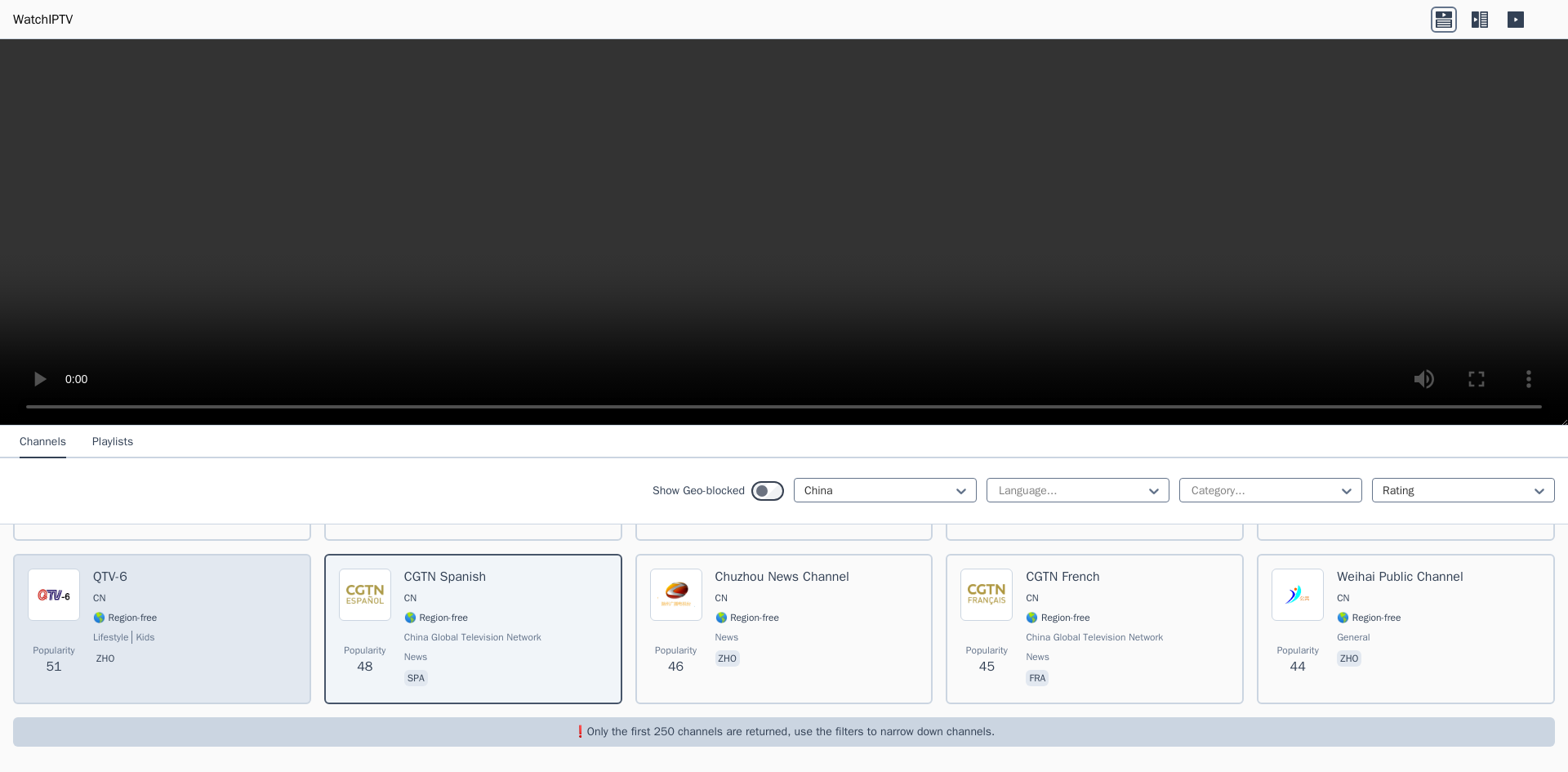 click on "Popularity 51 QTV-6 CN 🌎 Region-free lifestyle kids zho" at bounding box center [162, 629] 